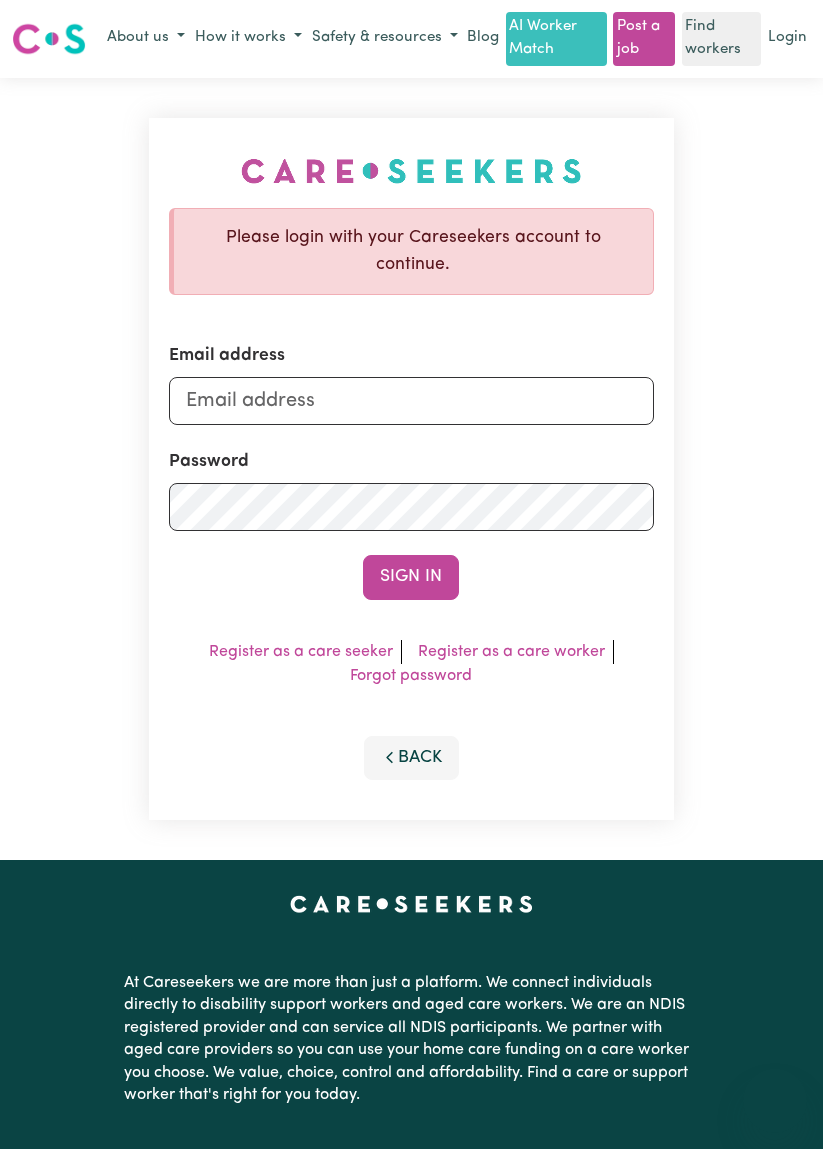 scroll, scrollTop: 0, scrollLeft: 0, axis: both 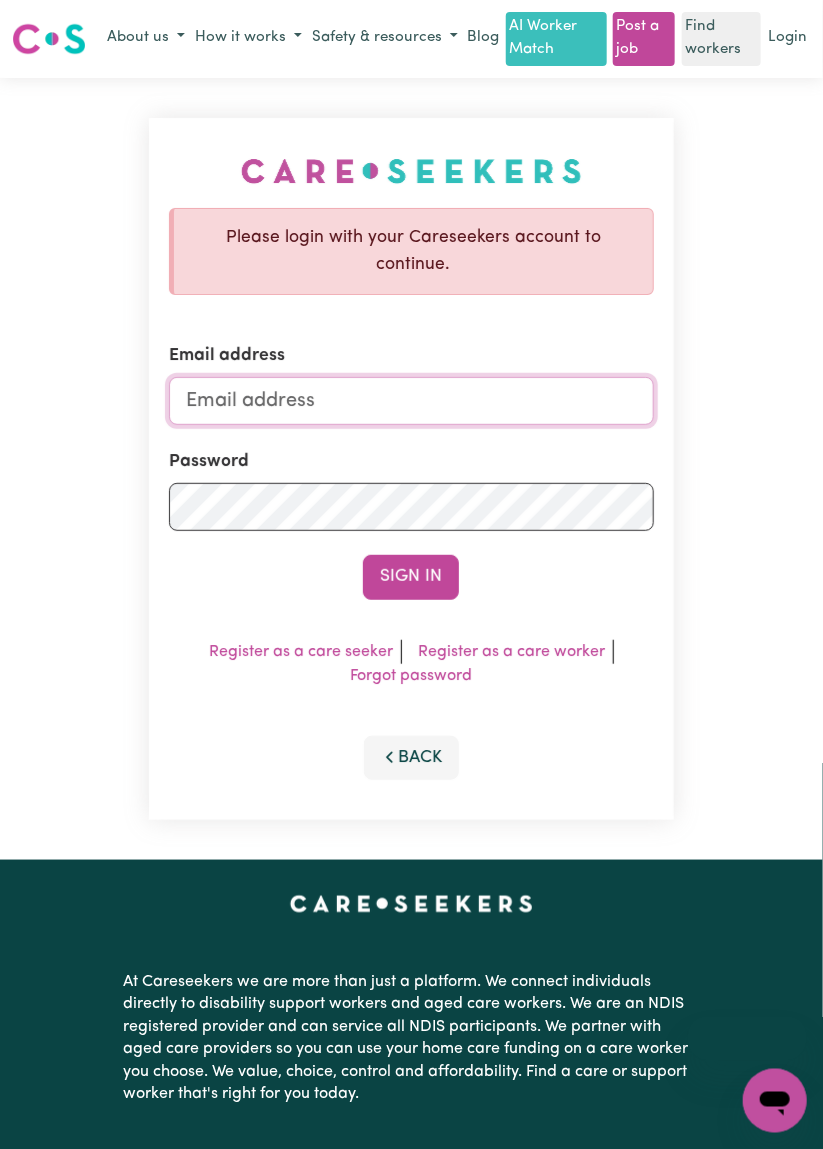 click on "Email address" at bounding box center [411, 401] 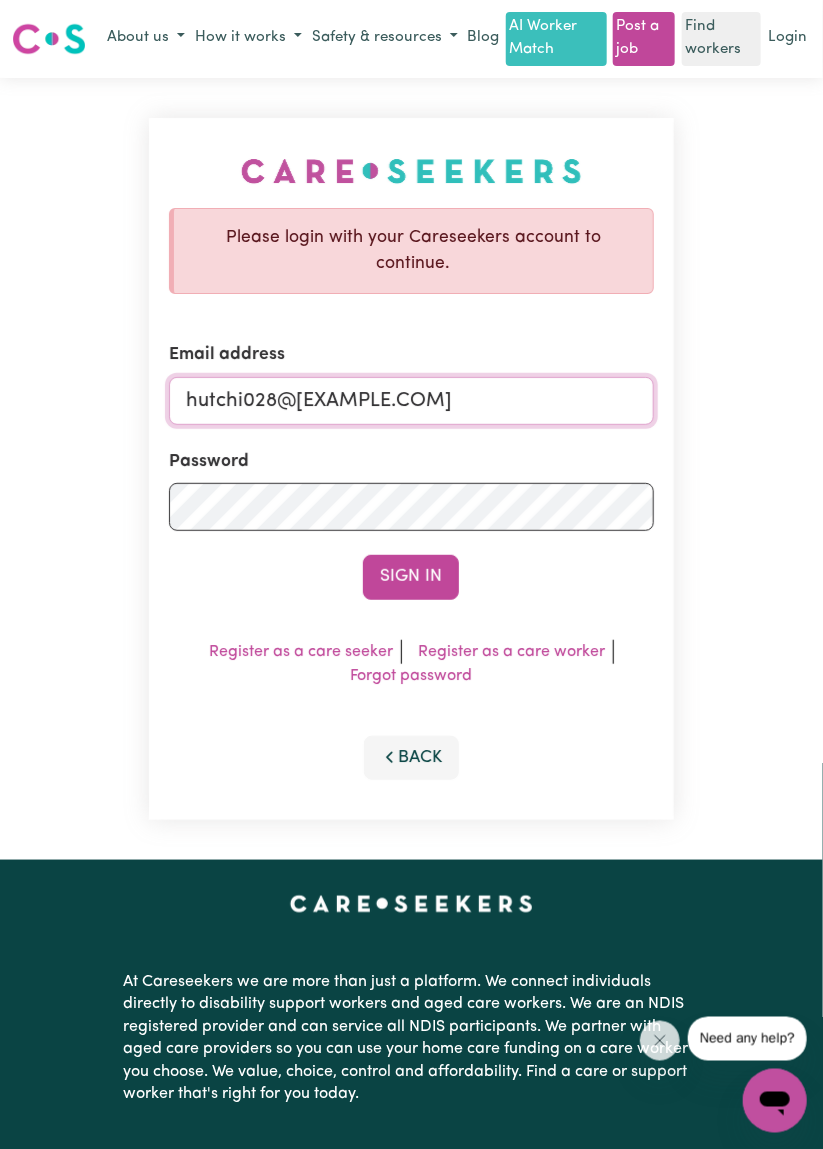 type on "hutchi028@[EXAMPLE.COM]" 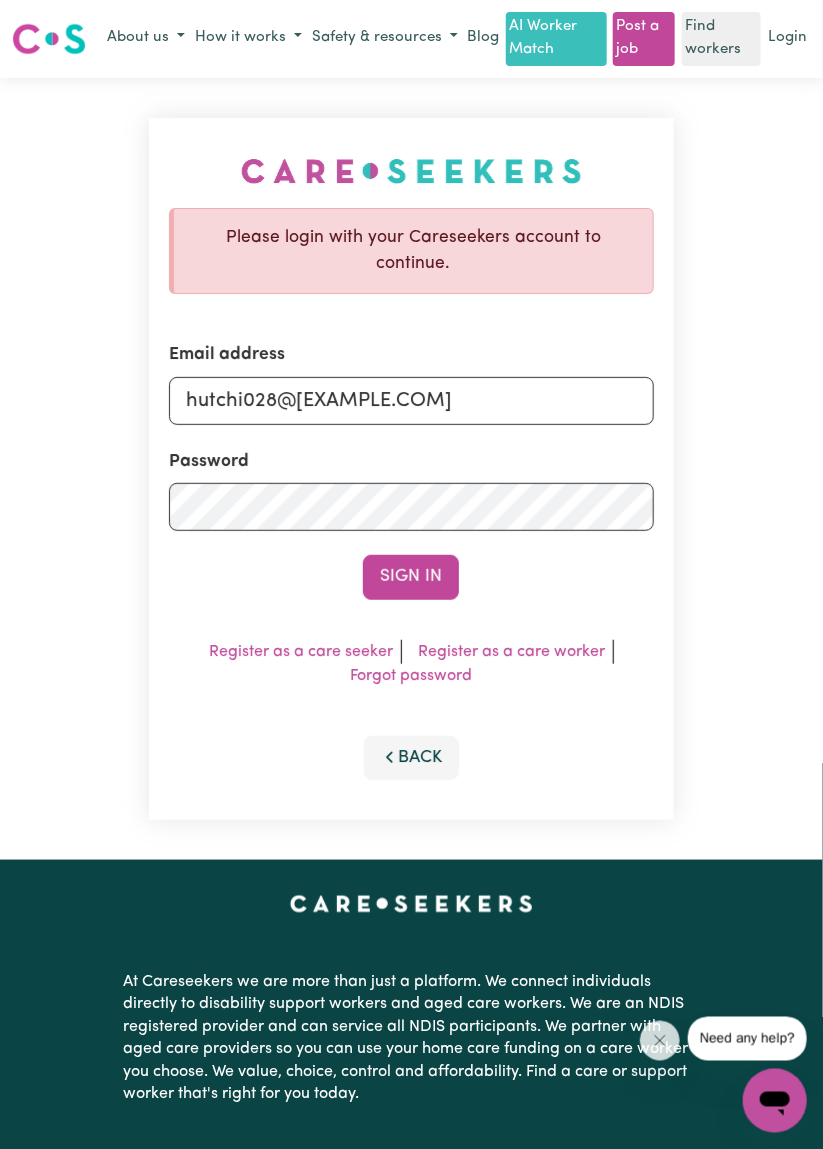 click on "Sign In" at bounding box center [411, 577] 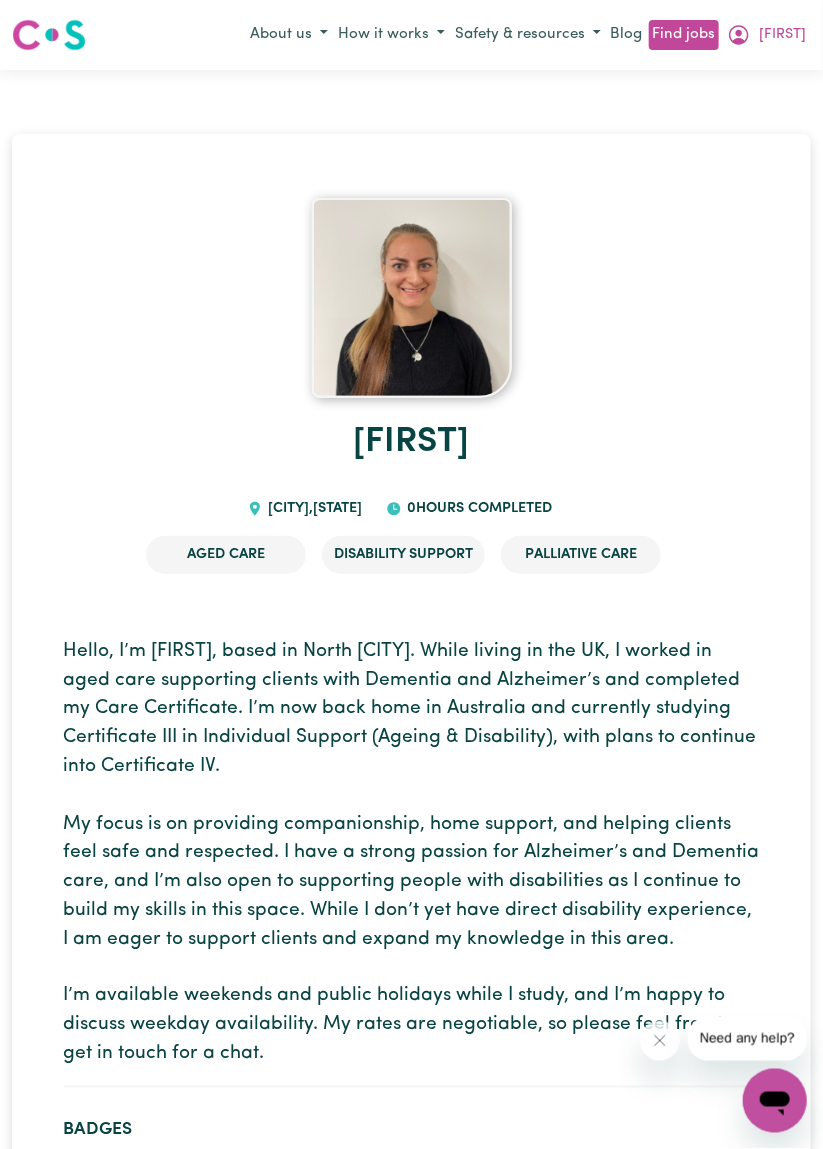 click at bounding box center [412, 298] 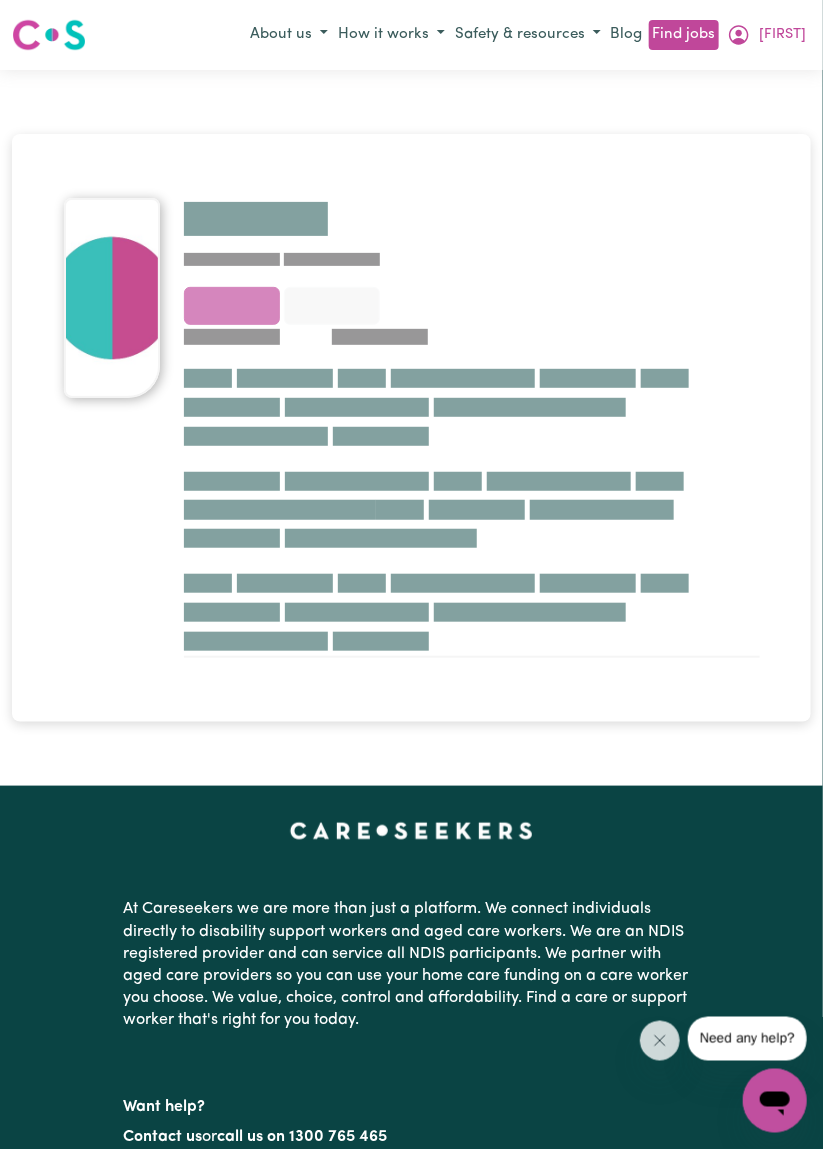 click on "[FIRST]" at bounding box center [766, 35] 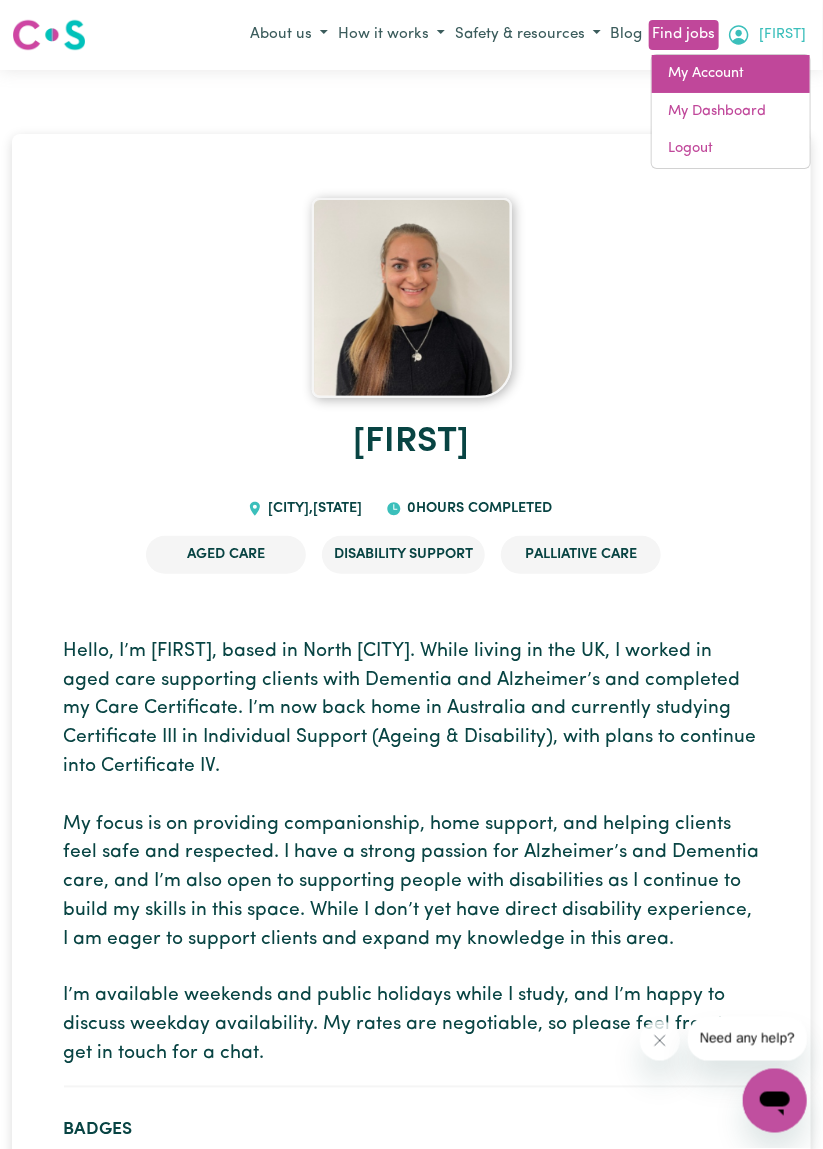 click on "My Account" at bounding box center [731, 74] 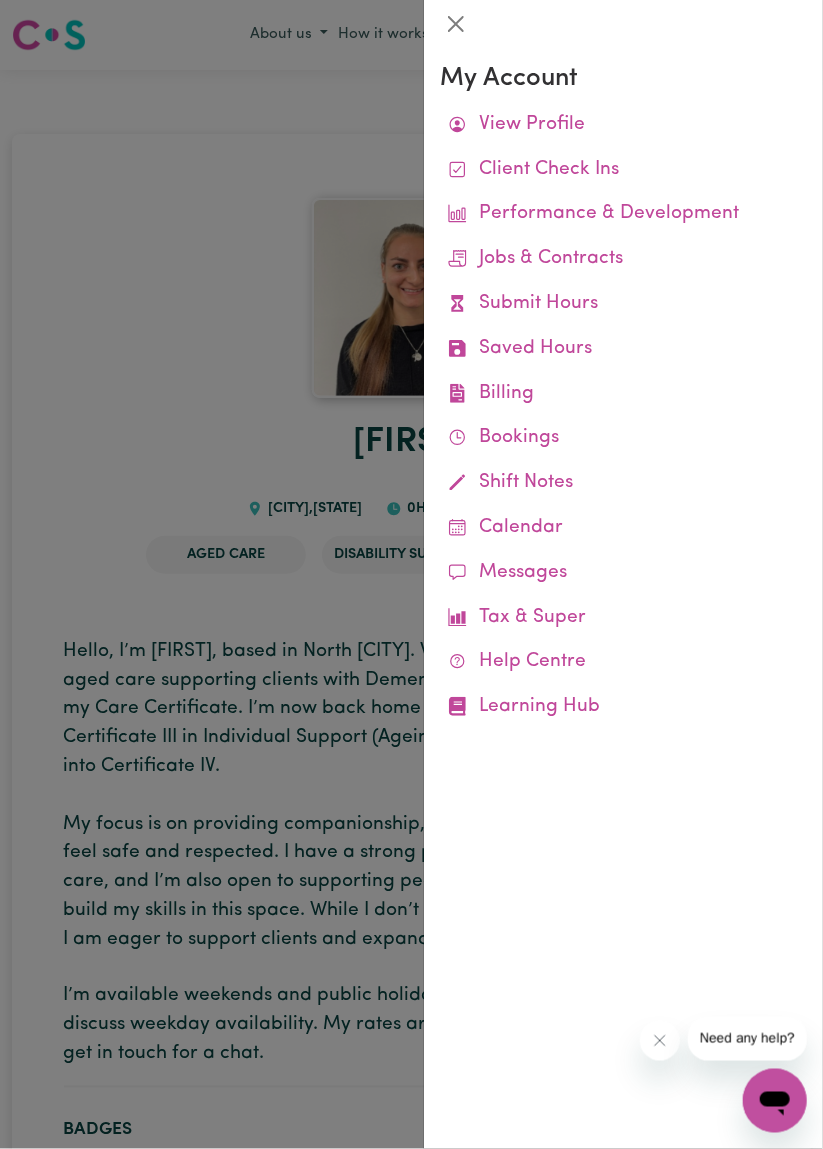 click at bounding box center (411, 574) 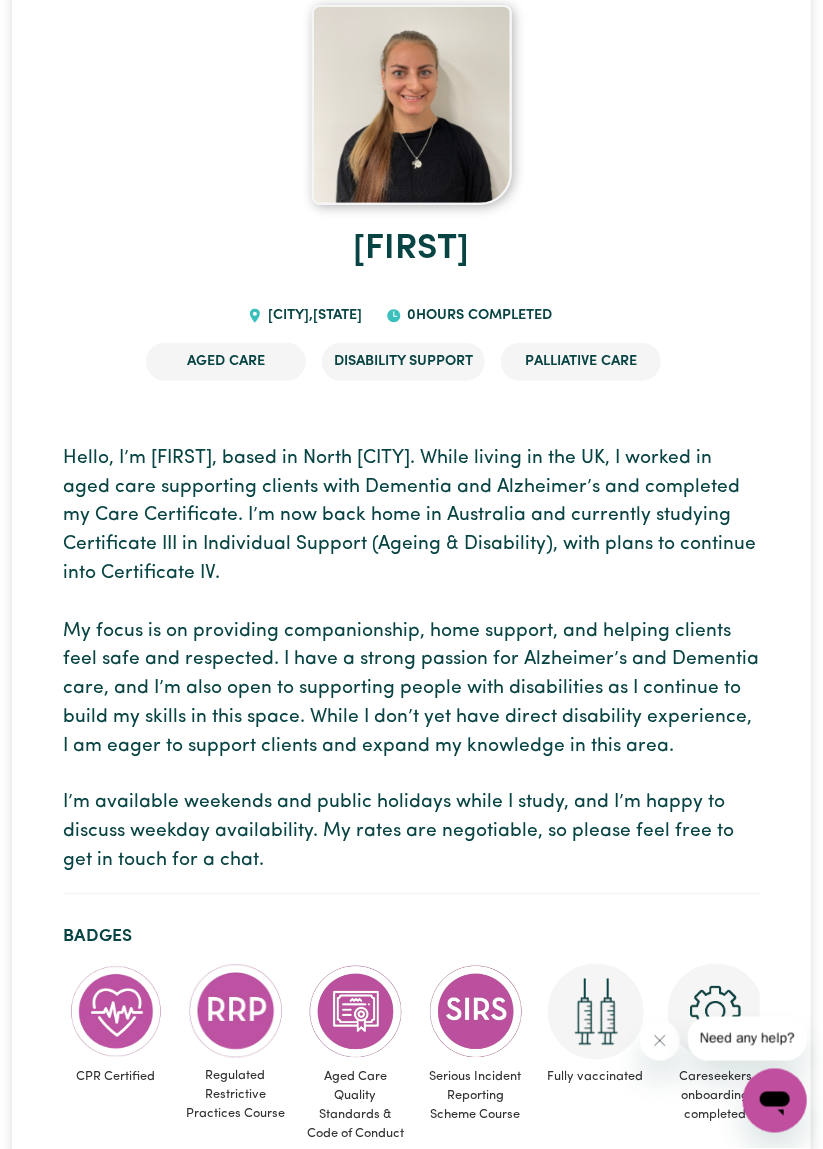 scroll, scrollTop: 0, scrollLeft: 0, axis: both 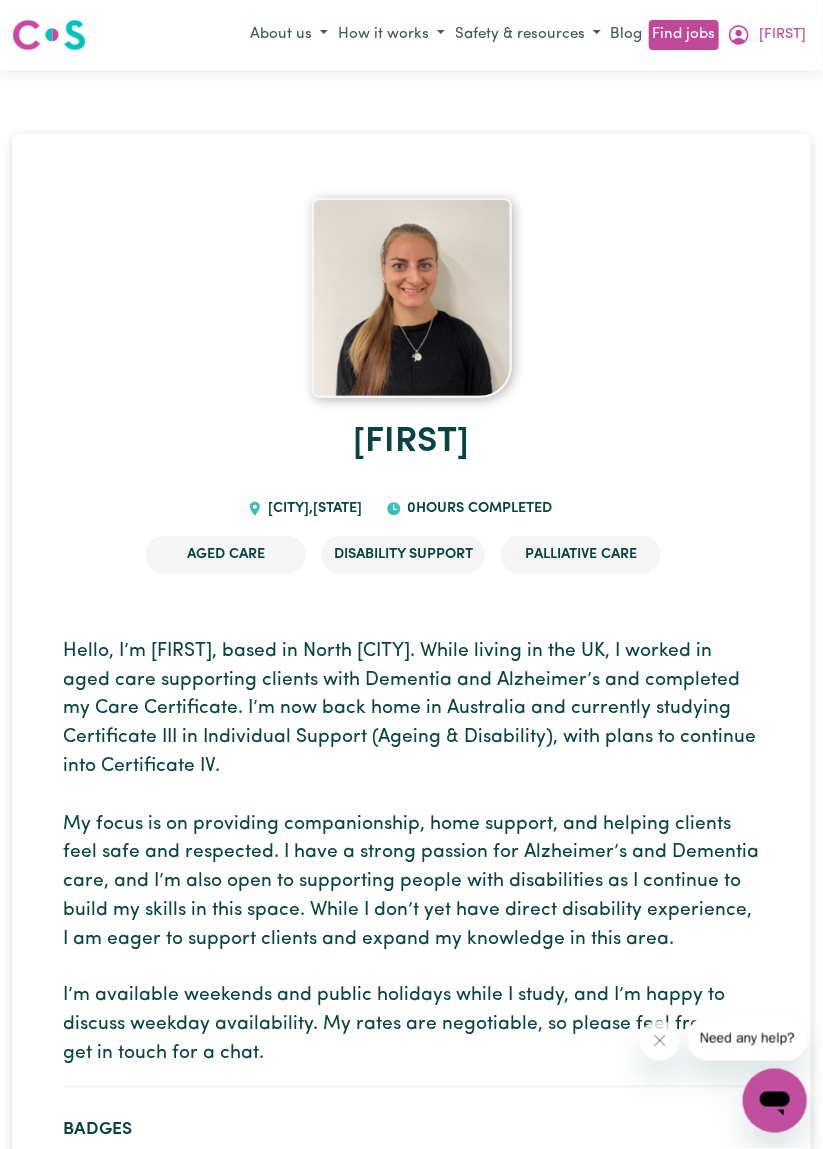 click at bounding box center [412, 298] 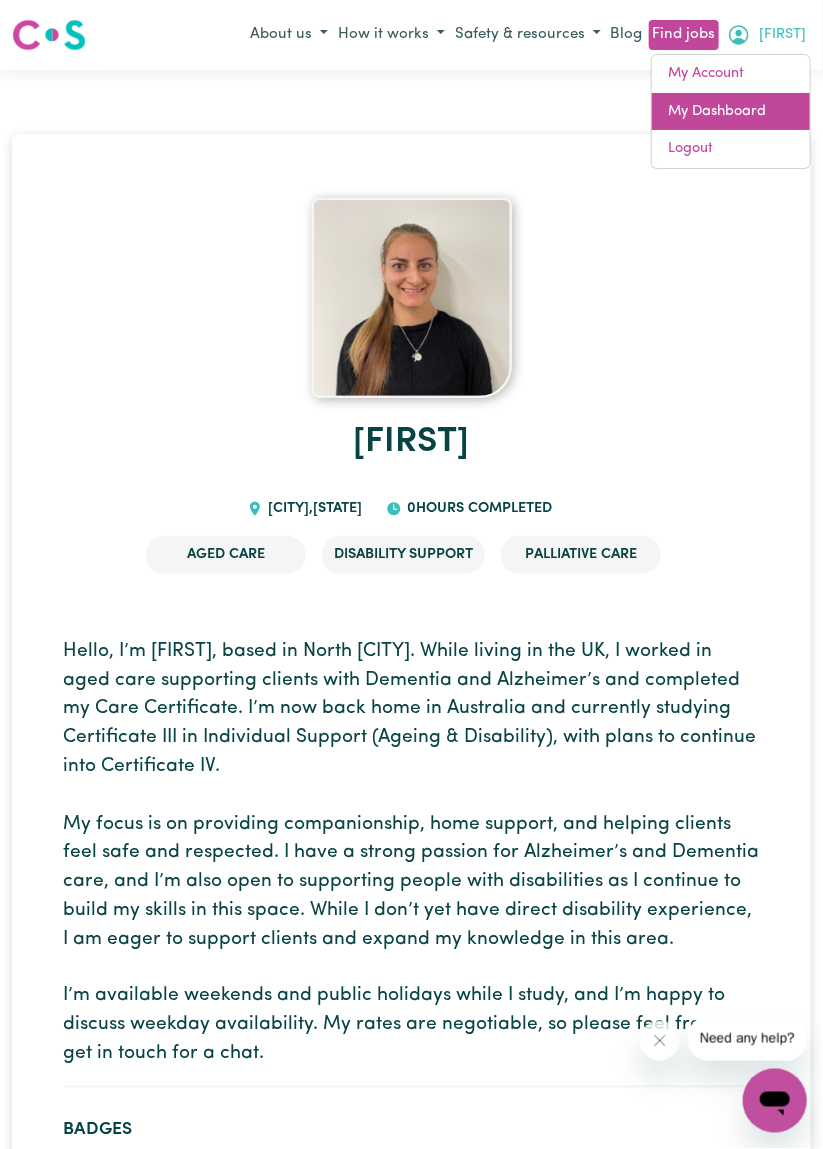 click on "My Dashboard" at bounding box center (731, 112) 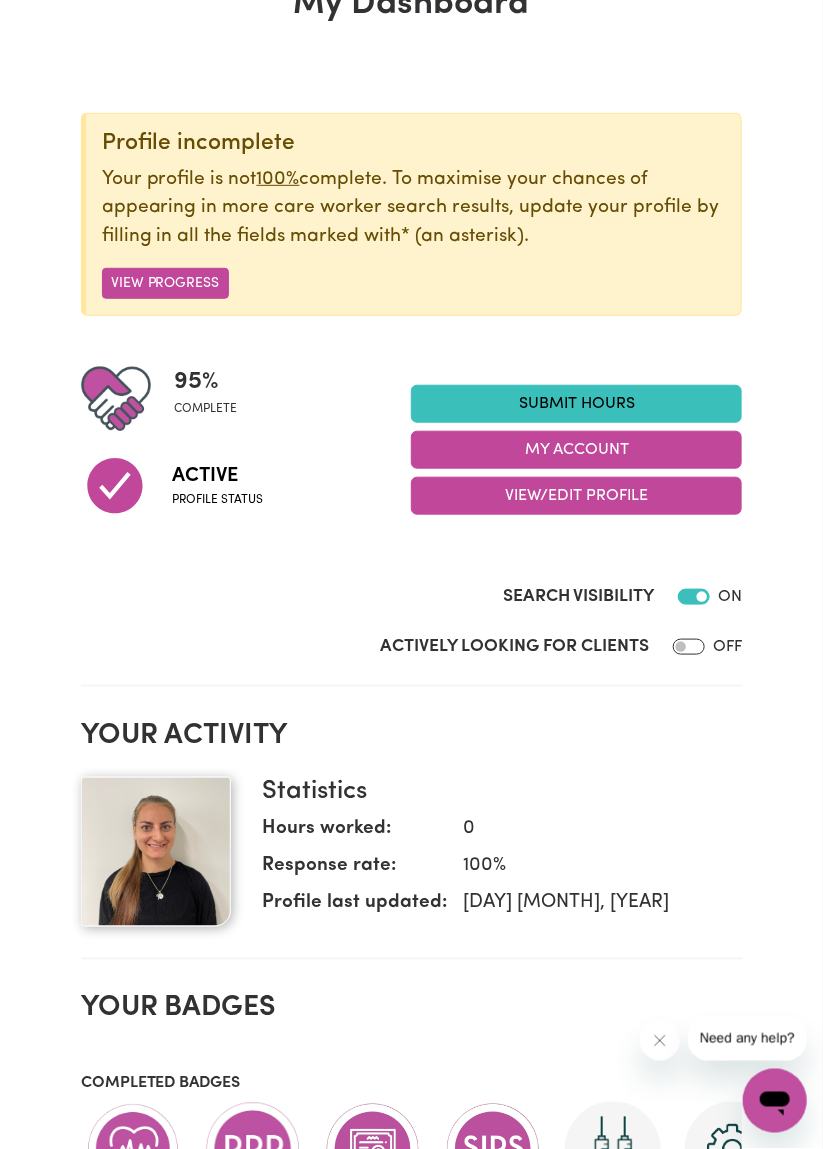scroll, scrollTop: 140, scrollLeft: 0, axis: vertical 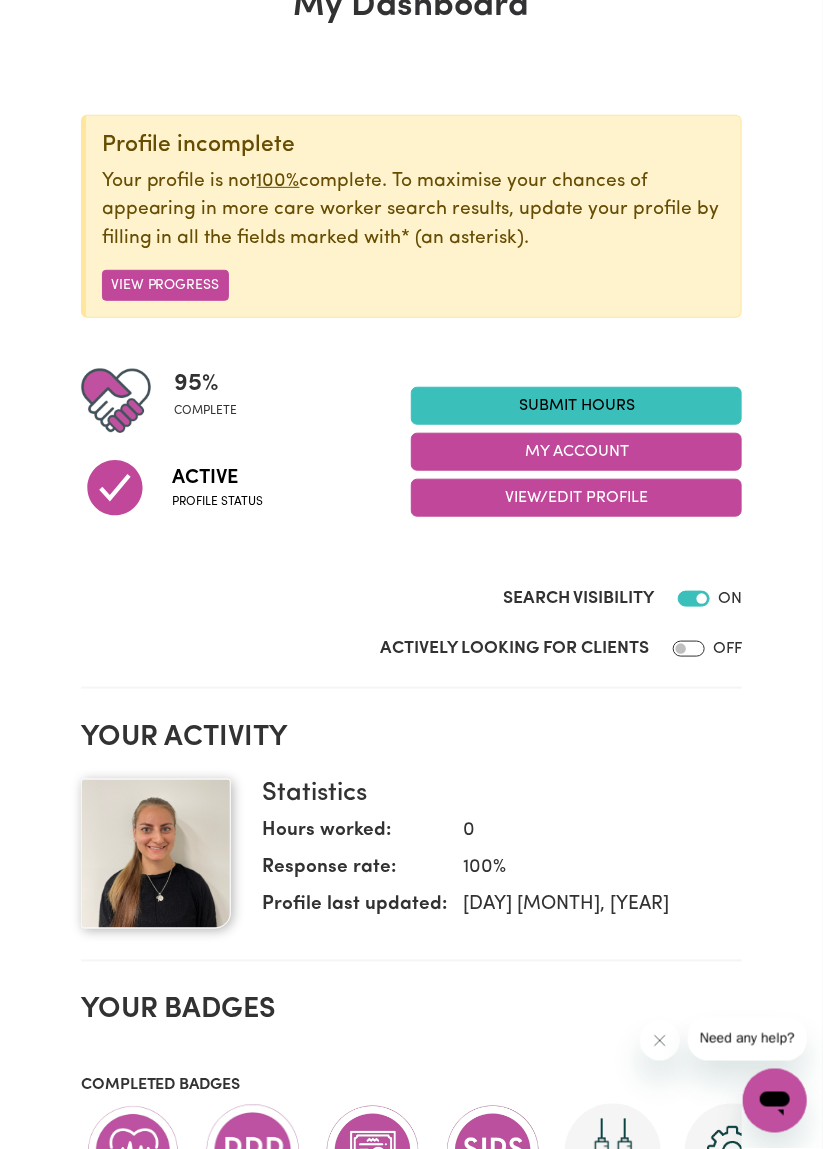 click on "View/Edit Profile" at bounding box center (576, 498) 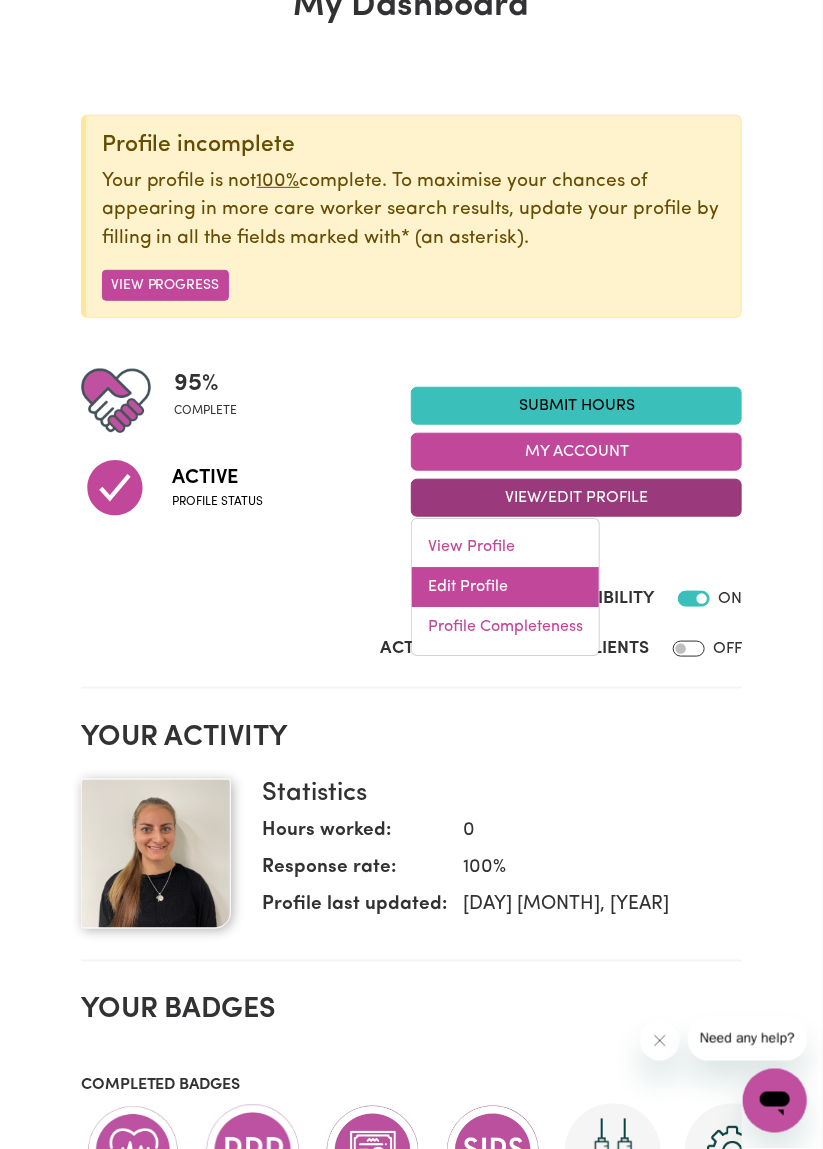 click on "Edit Profile" at bounding box center (505, 587) 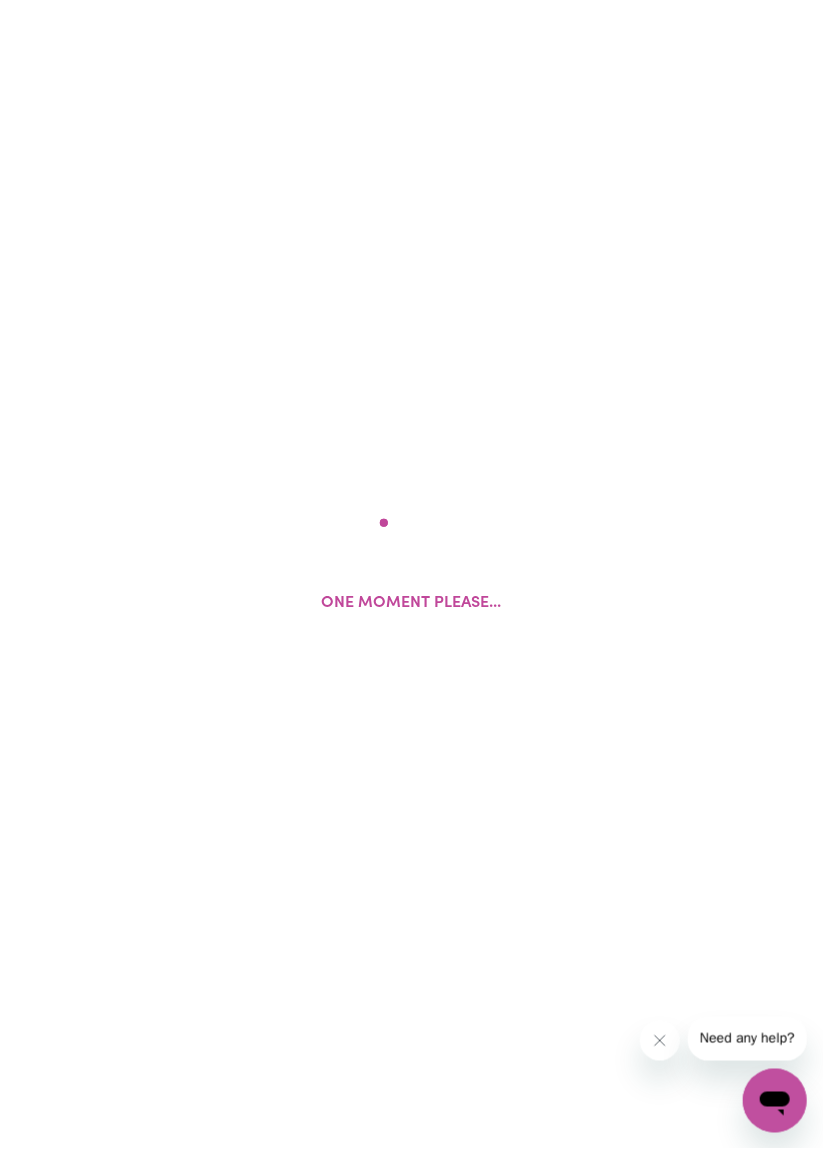scroll, scrollTop: 0, scrollLeft: 0, axis: both 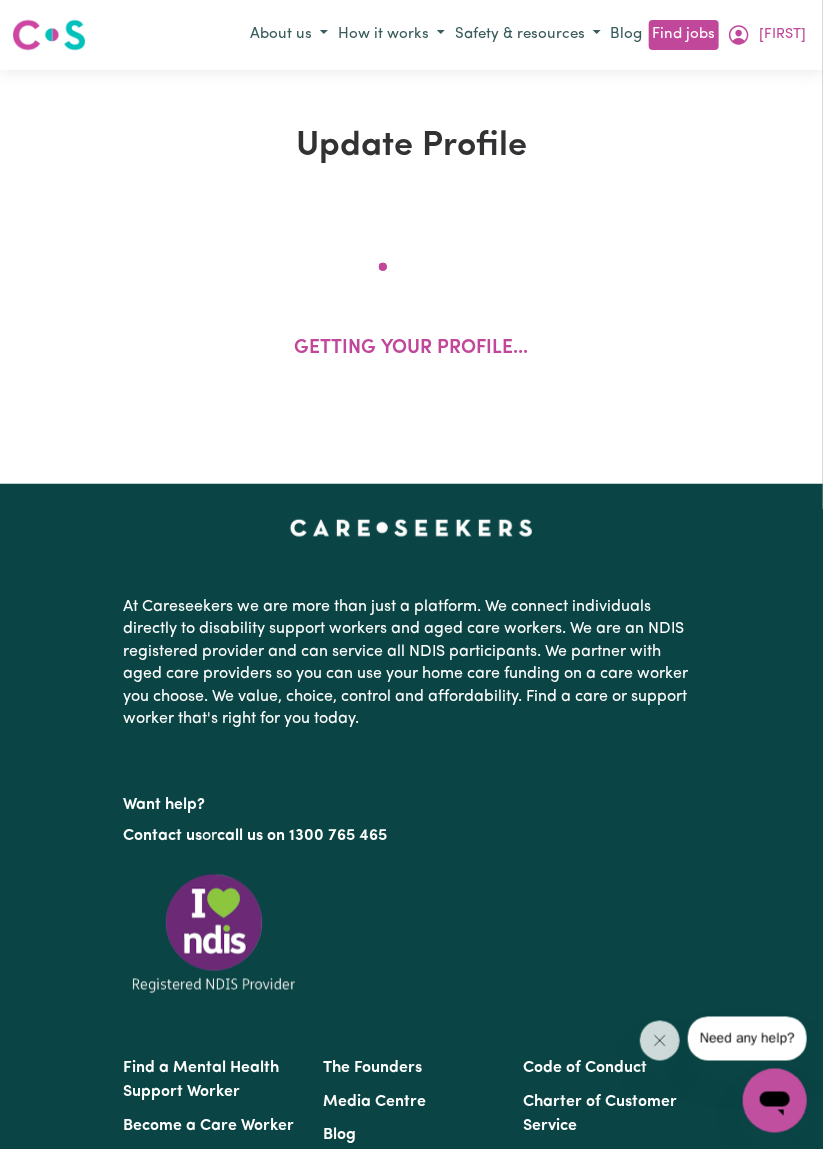 select on "female" 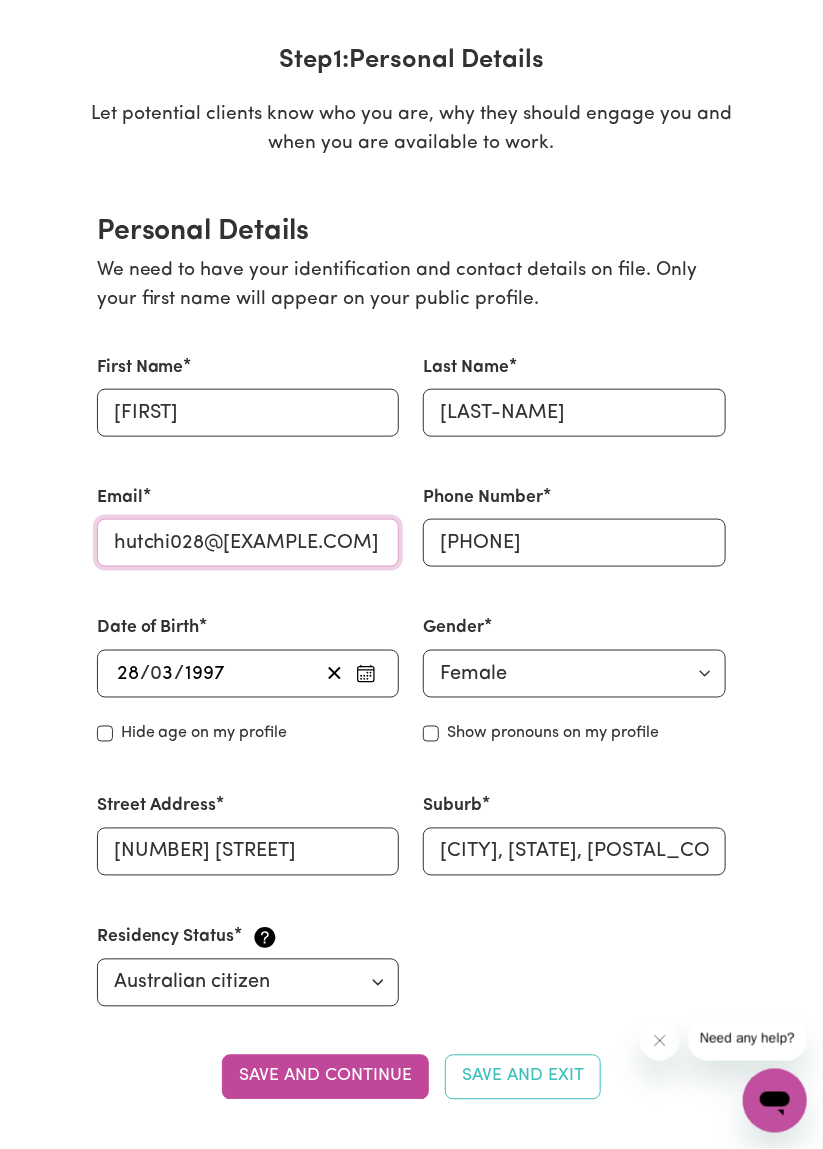 click on "hutchi028@[EXAMPLE.COM]" at bounding box center [248, 543] 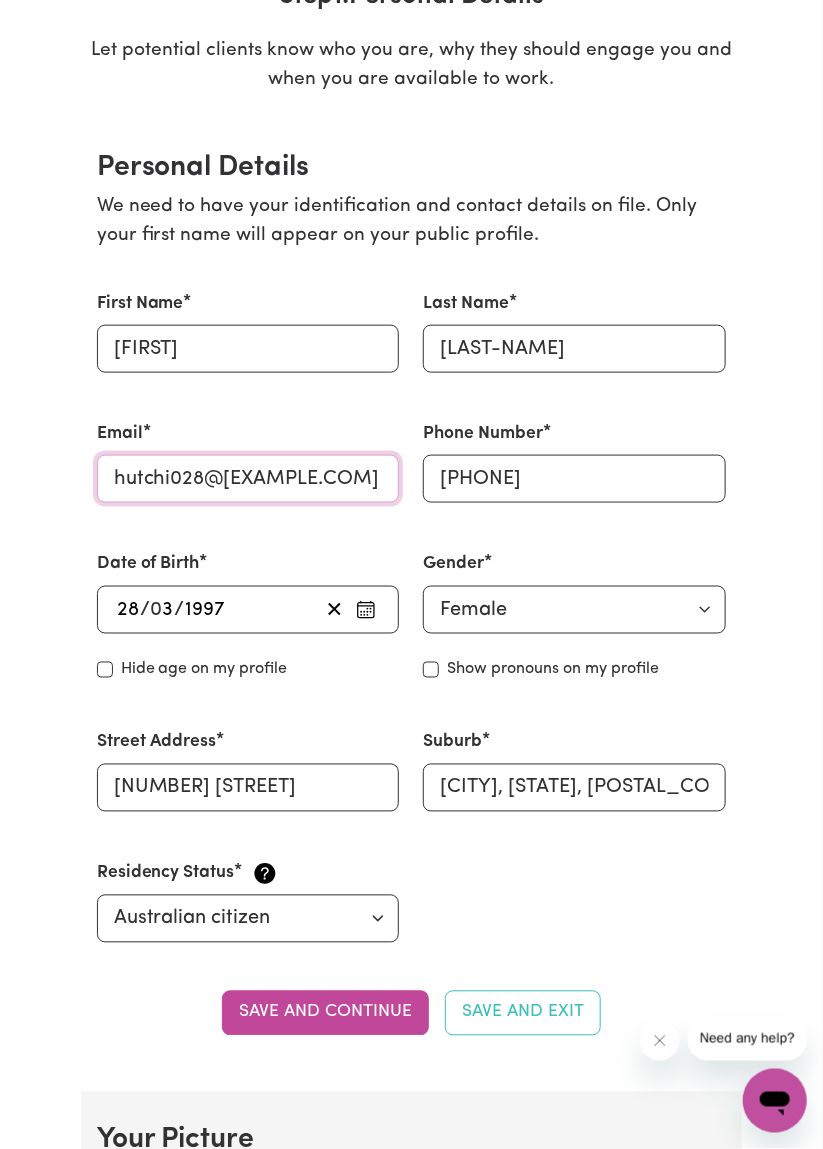 scroll, scrollTop: 369, scrollLeft: 0, axis: vertical 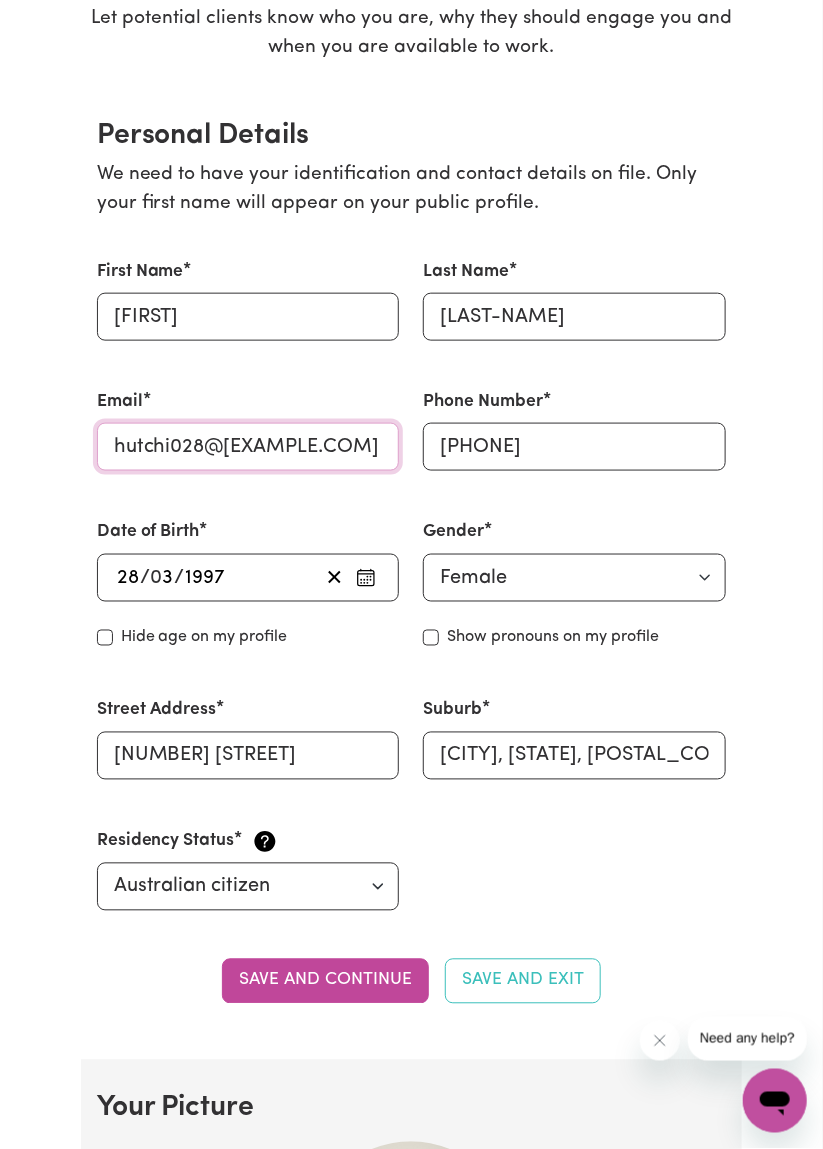 click on "hutchi028@[EXAMPLE.COM]" at bounding box center (248, 447) 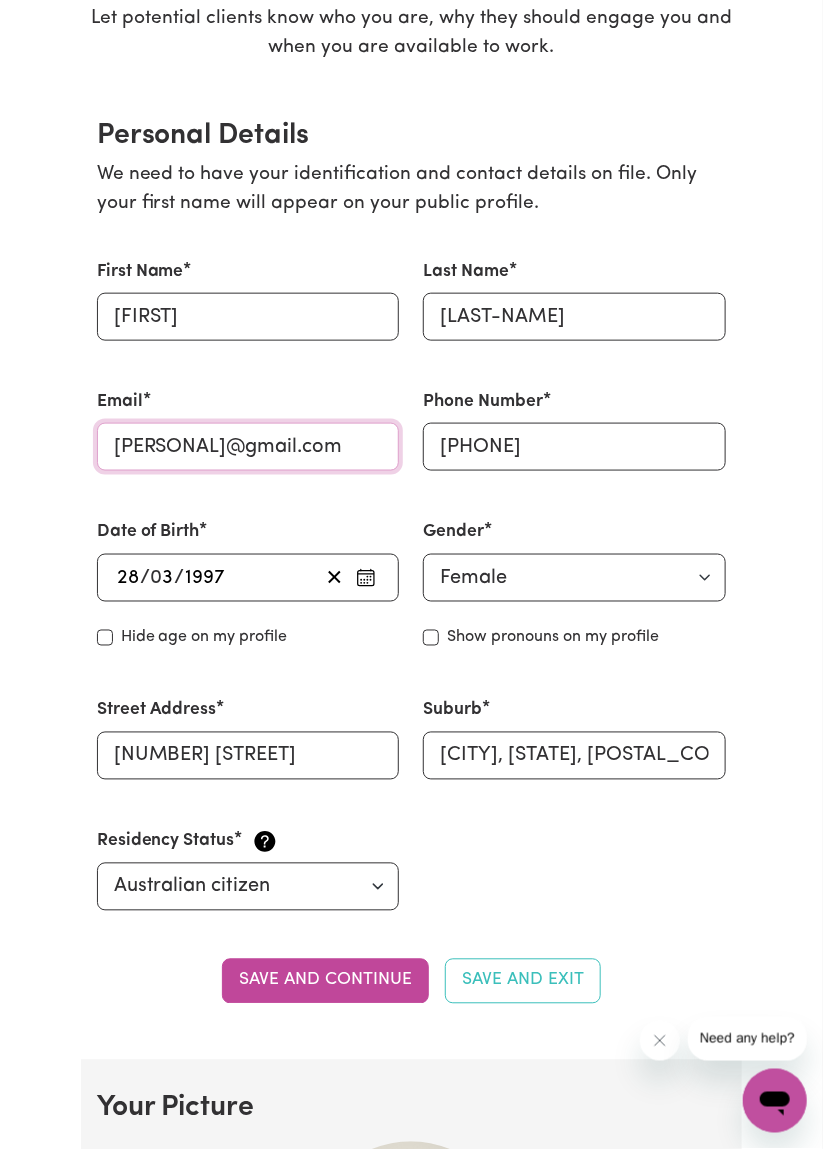 click on "[PERSONAL]@gmail.com" at bounding box center [248, 447] 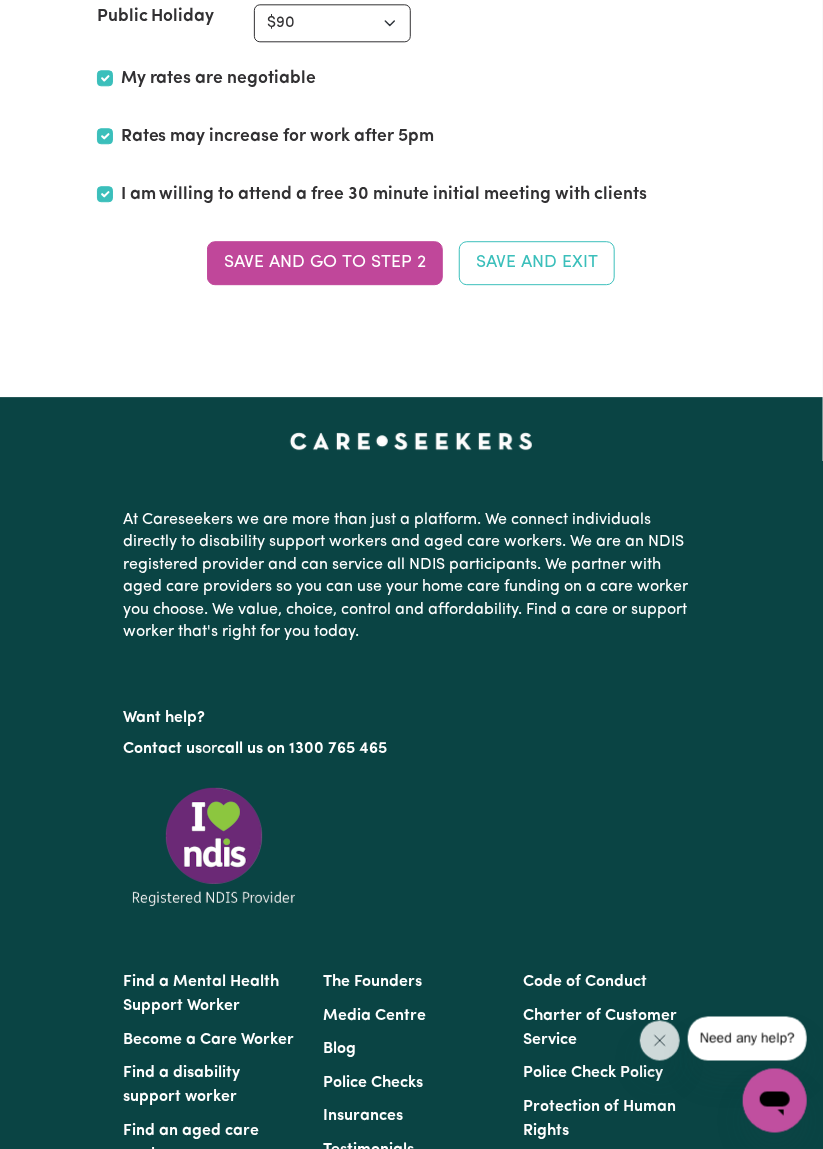 scroll, scrollTop: 5073, scrollLeft: 0, axis: vertical 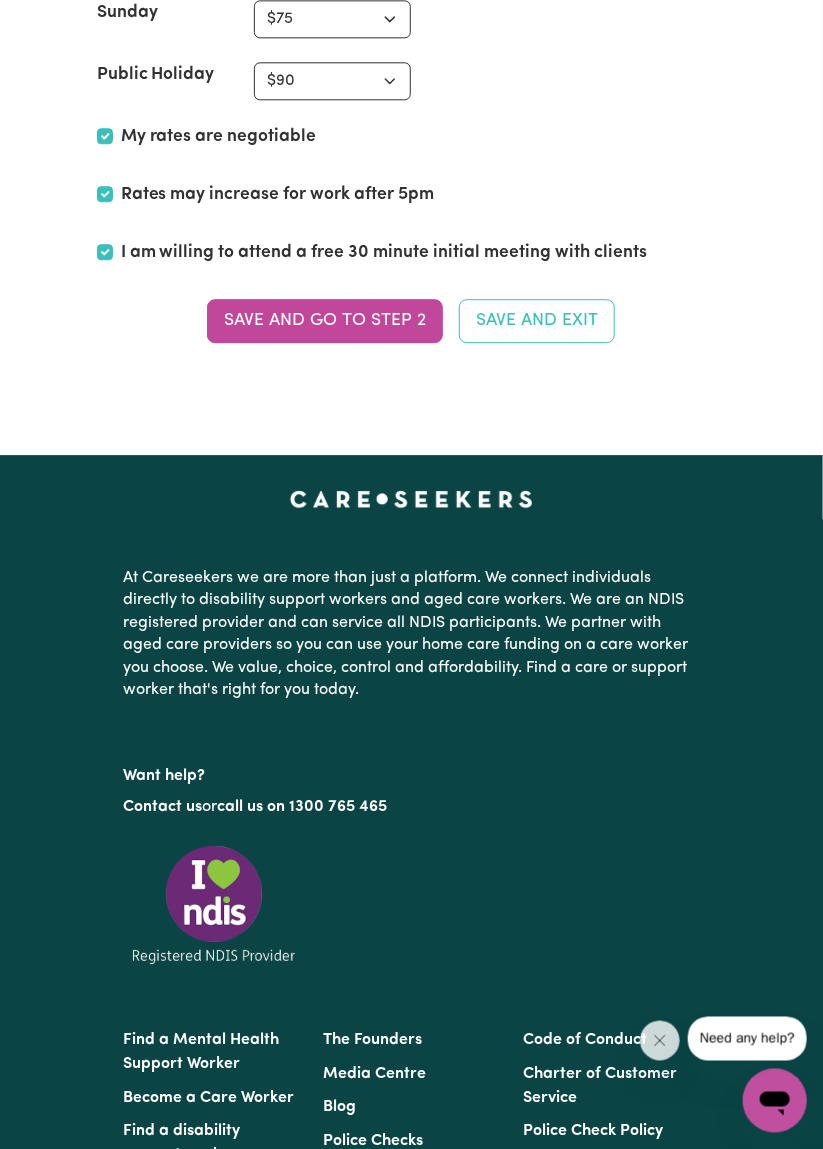 click on "Save and go to Step 2" at bounding box center [325, 321] 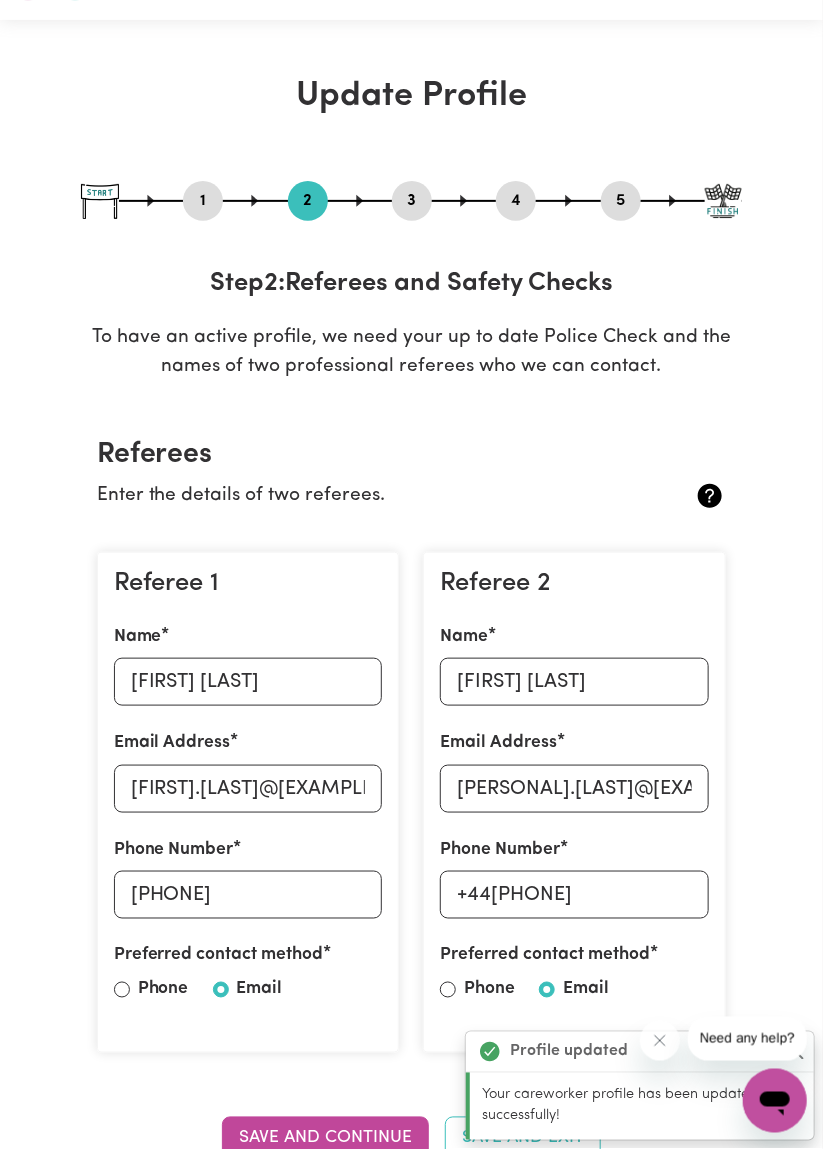 scroll, scrollTop: 49, scrollLeft: 0, axis: vertical 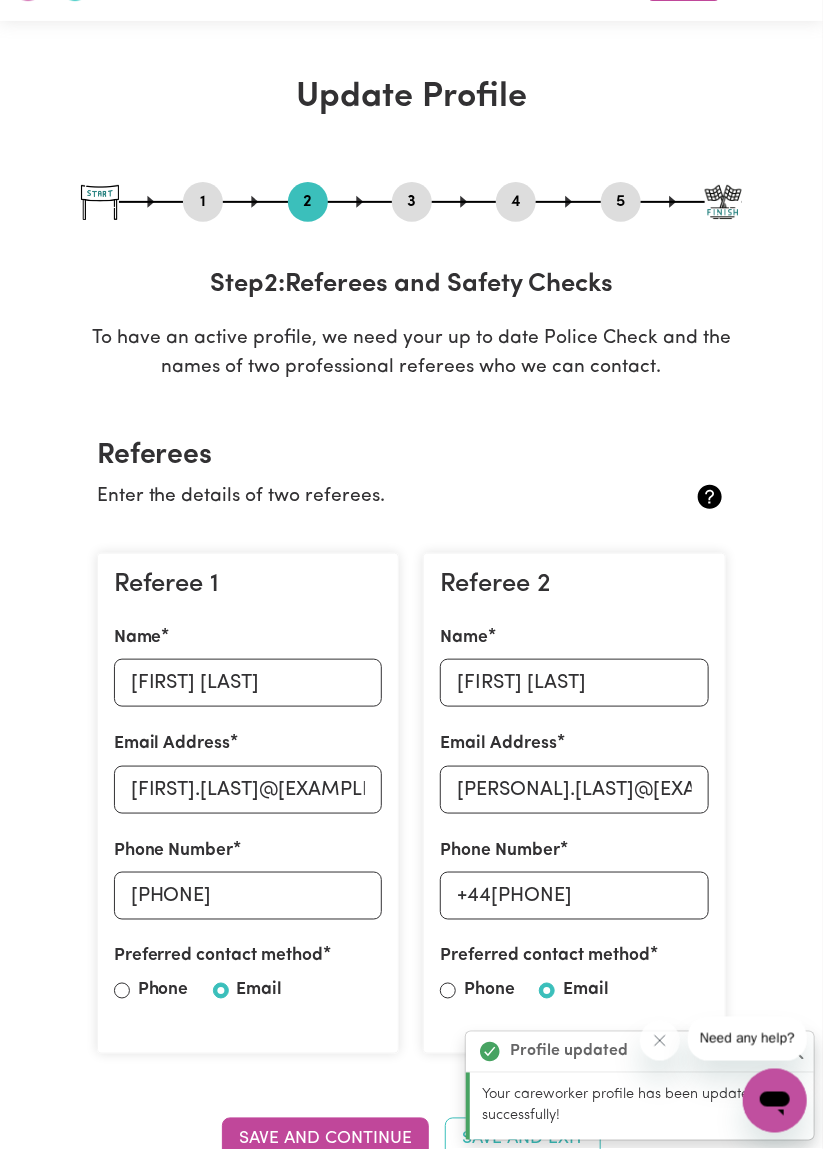 click on "1" at bounding box center [203, 202] 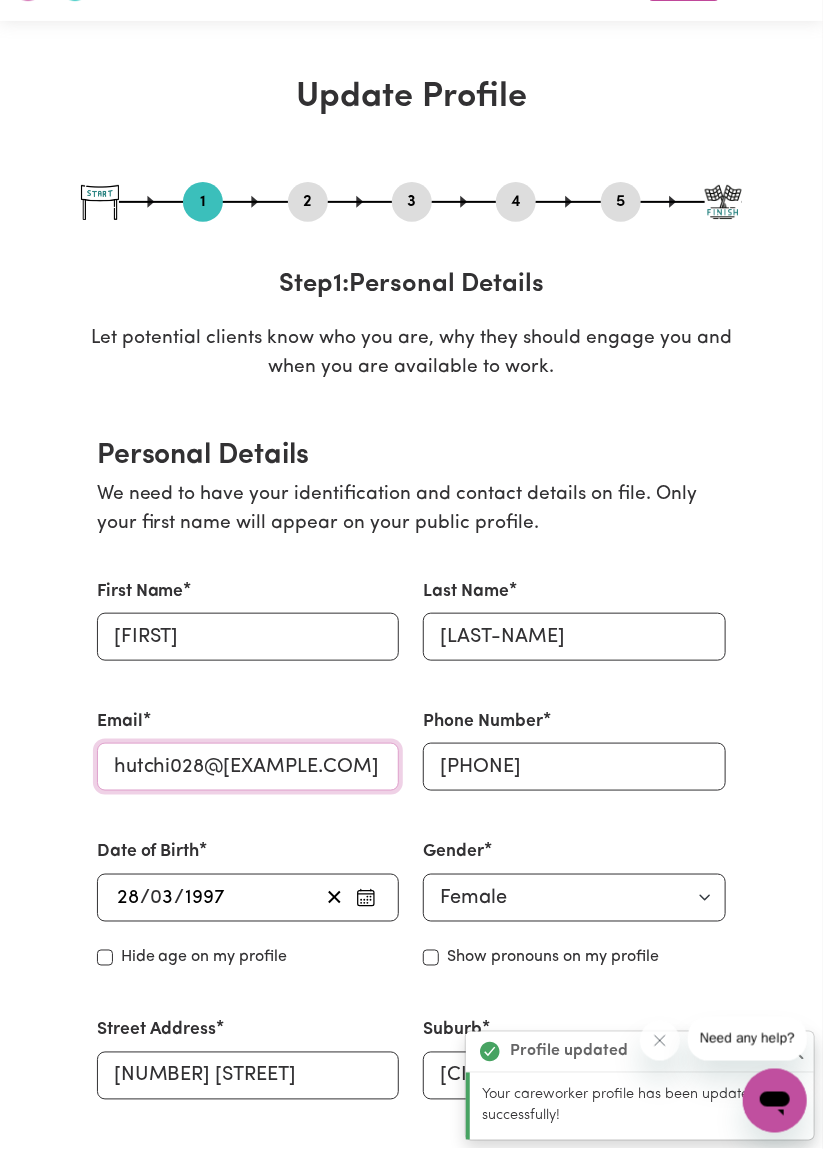 click on "hutchi028@[EXAMPLE.COM]" at bounding box center [248, 767] 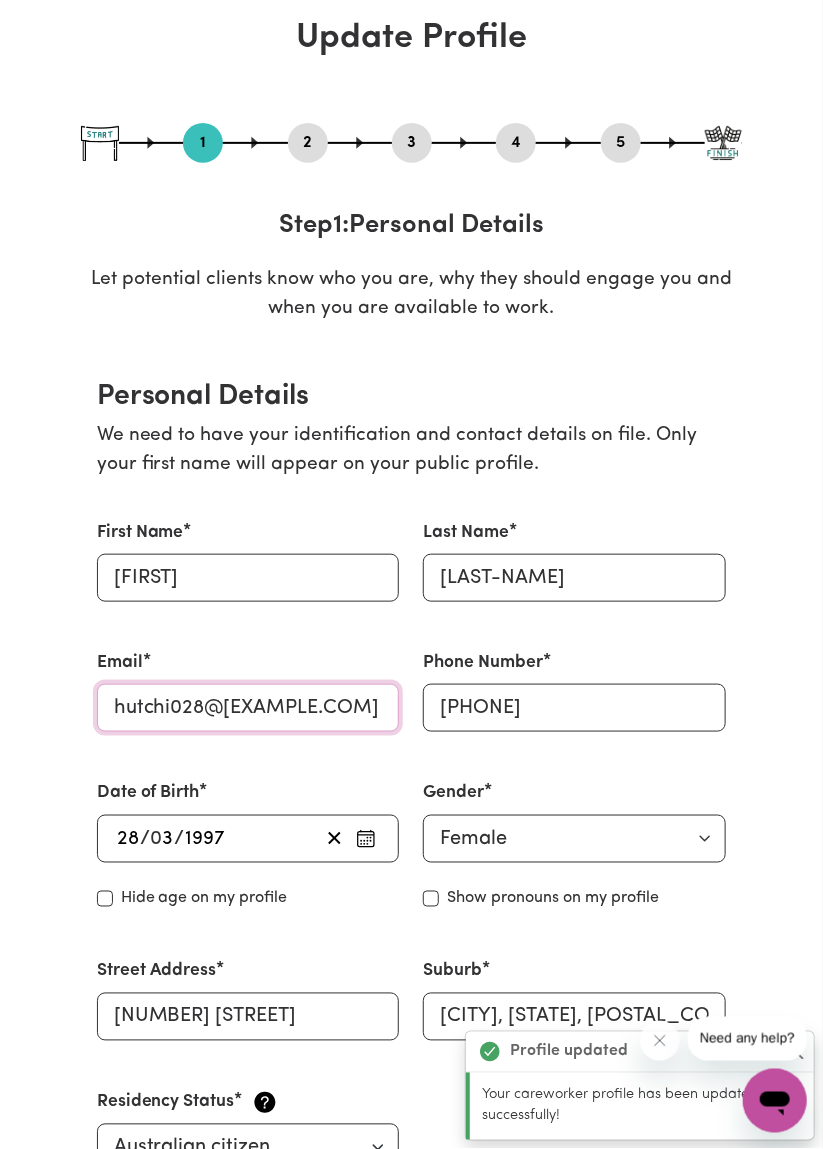 scroll, scrollTop: 145, scrollLeft: 0, axis: vertical 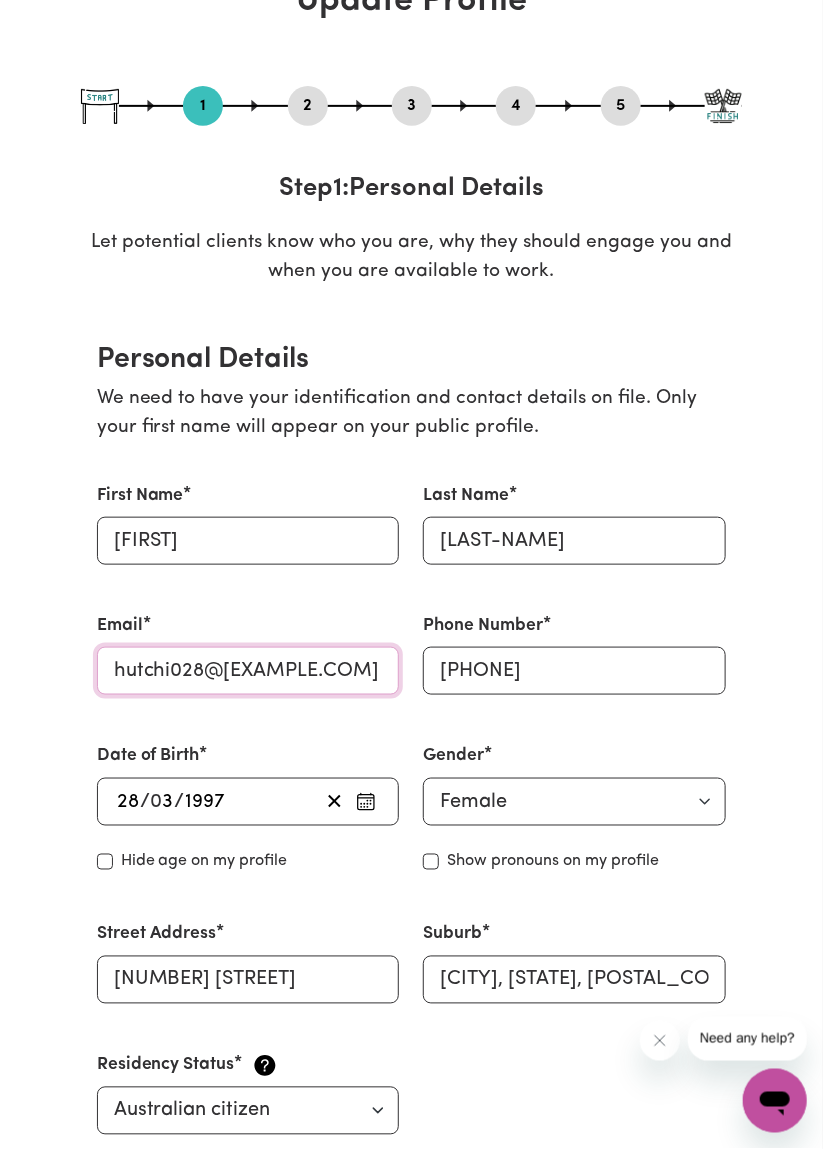 click on "hutchi028@[EXAMPLE.COM]" at bounding box center (248, 671) 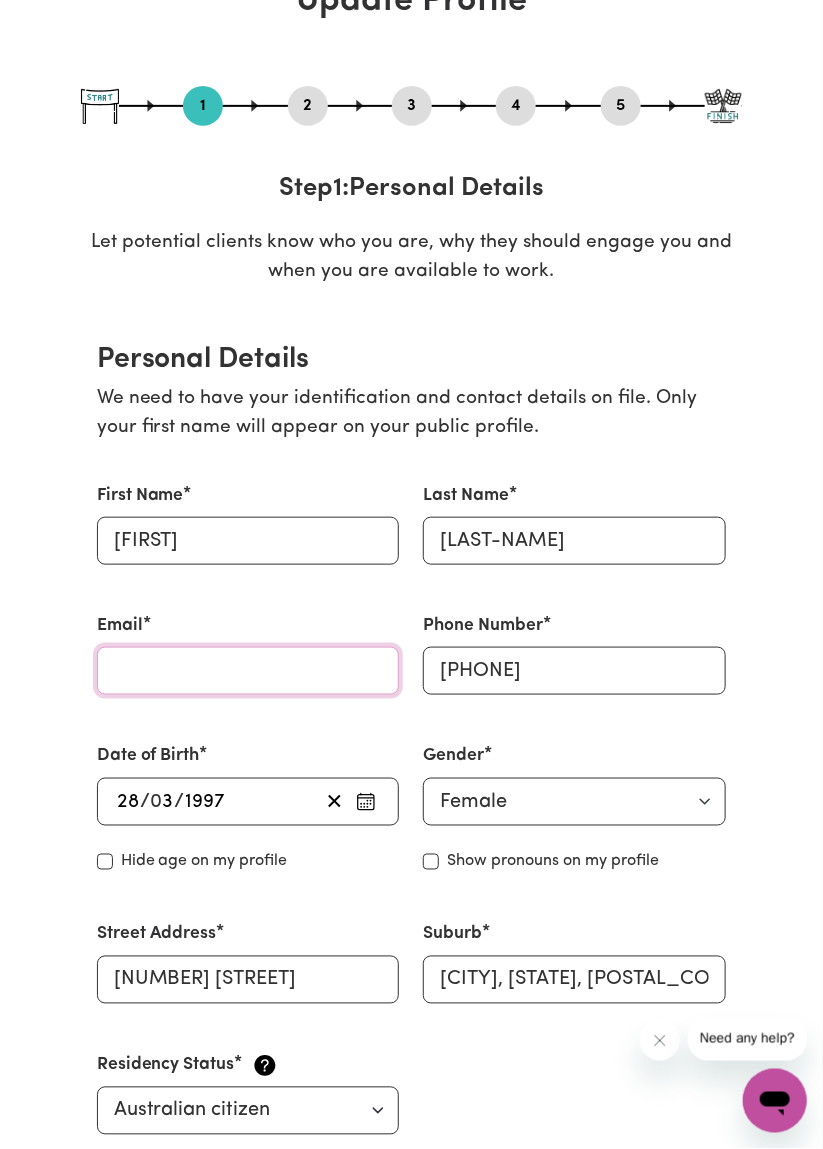 type on "C" 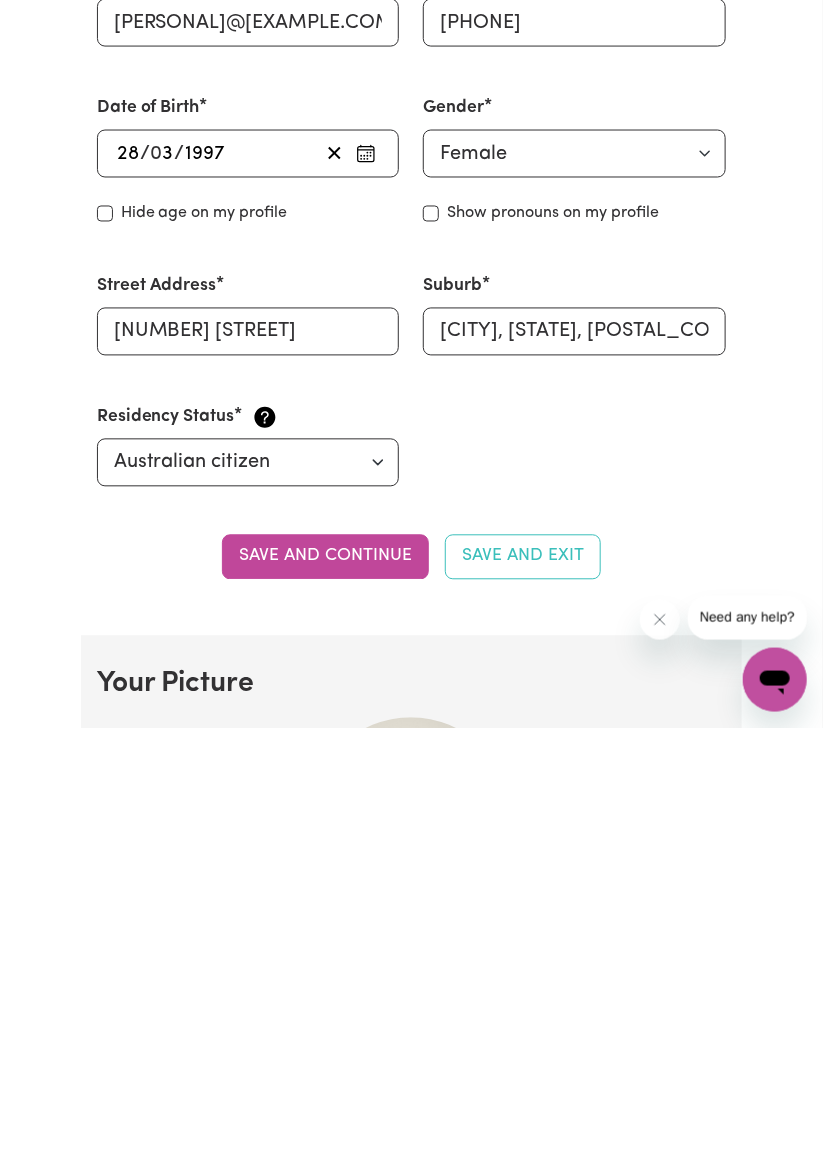 click on "Save and continue" at bounding box center (325, 978) 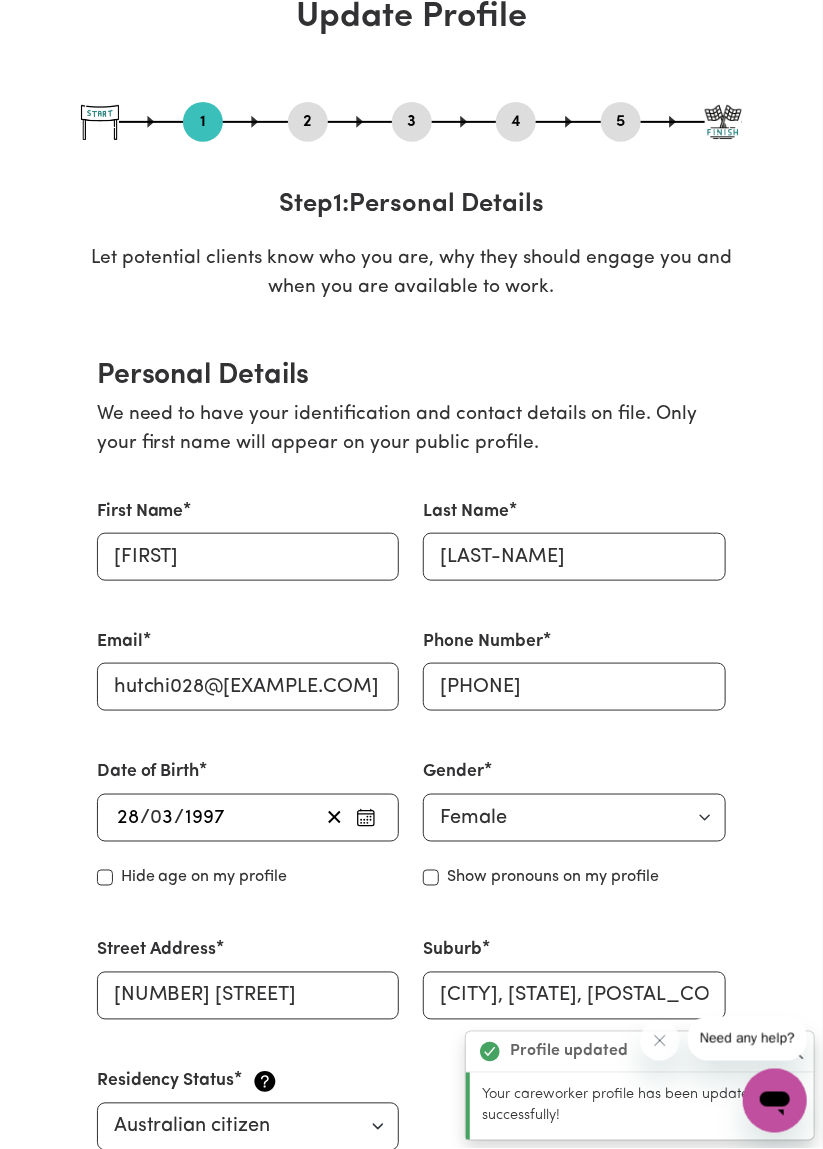 scroll, scrollTop: 123, scrollLeft: 0, axis: vertical 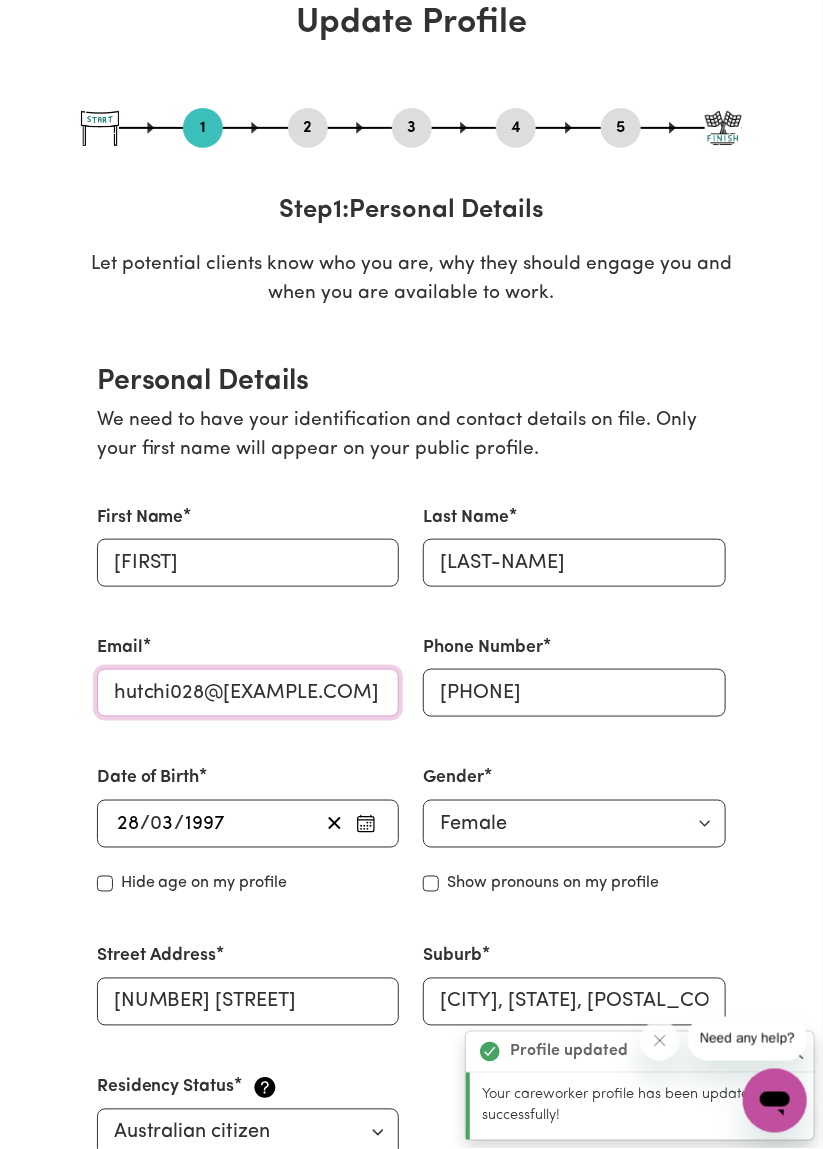 click on "hutchi028@[EXAMPLE.COM]" at bounding box center (248, 693) 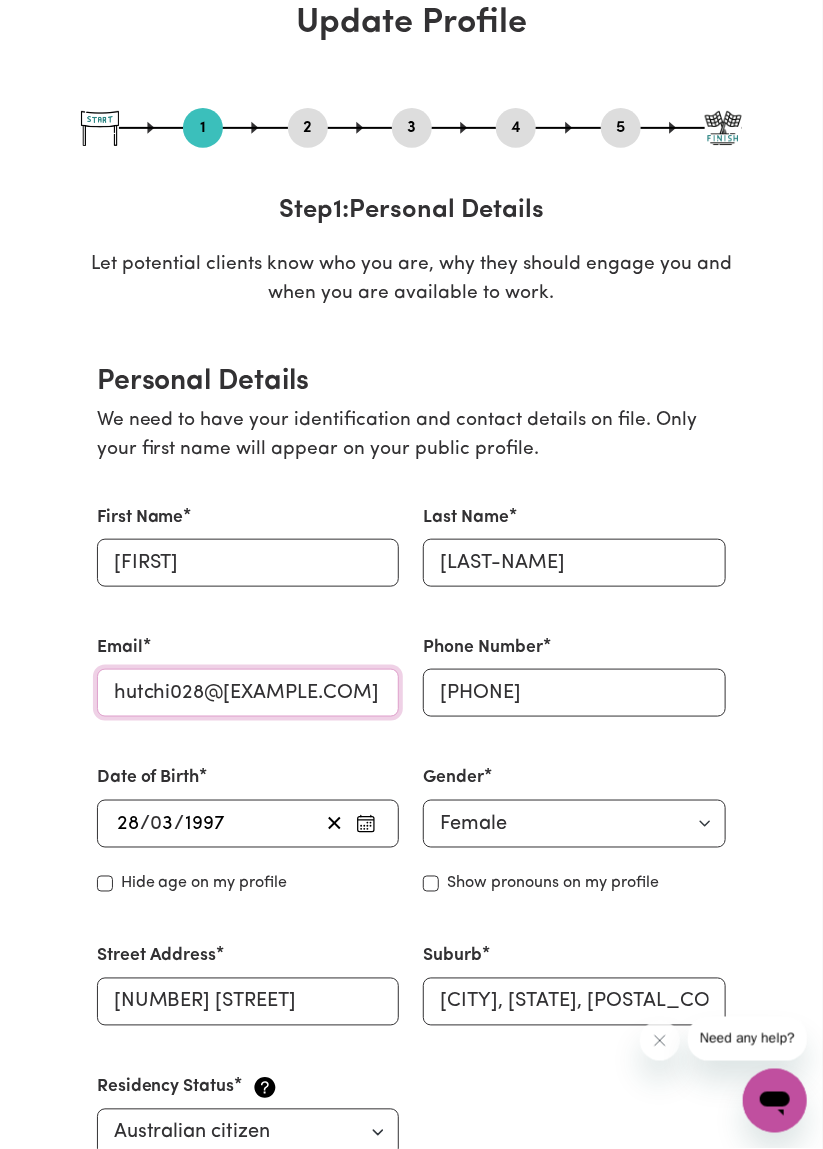 click on "hutchi028@[EXAMPLE.COM]" at bounding box center (248, 693) 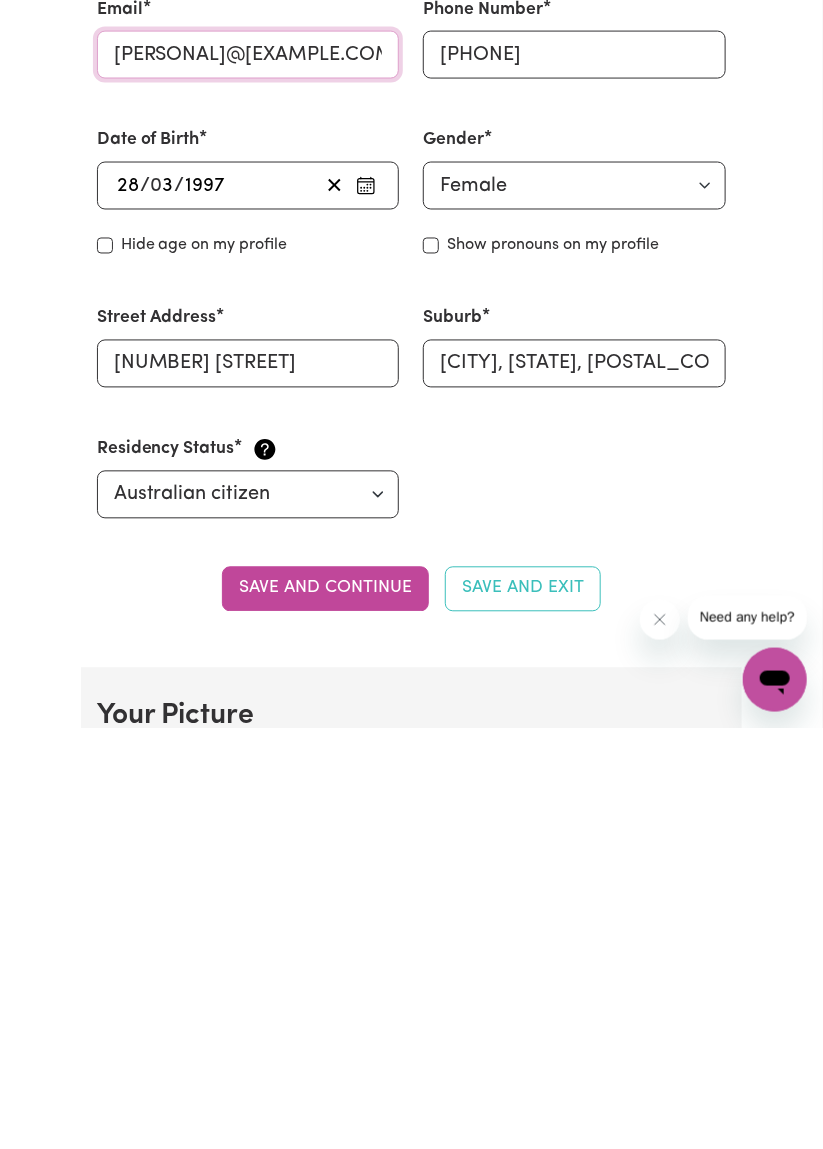 scroll, scrollTop: 343, scrollLeft: 0, axis: vertical 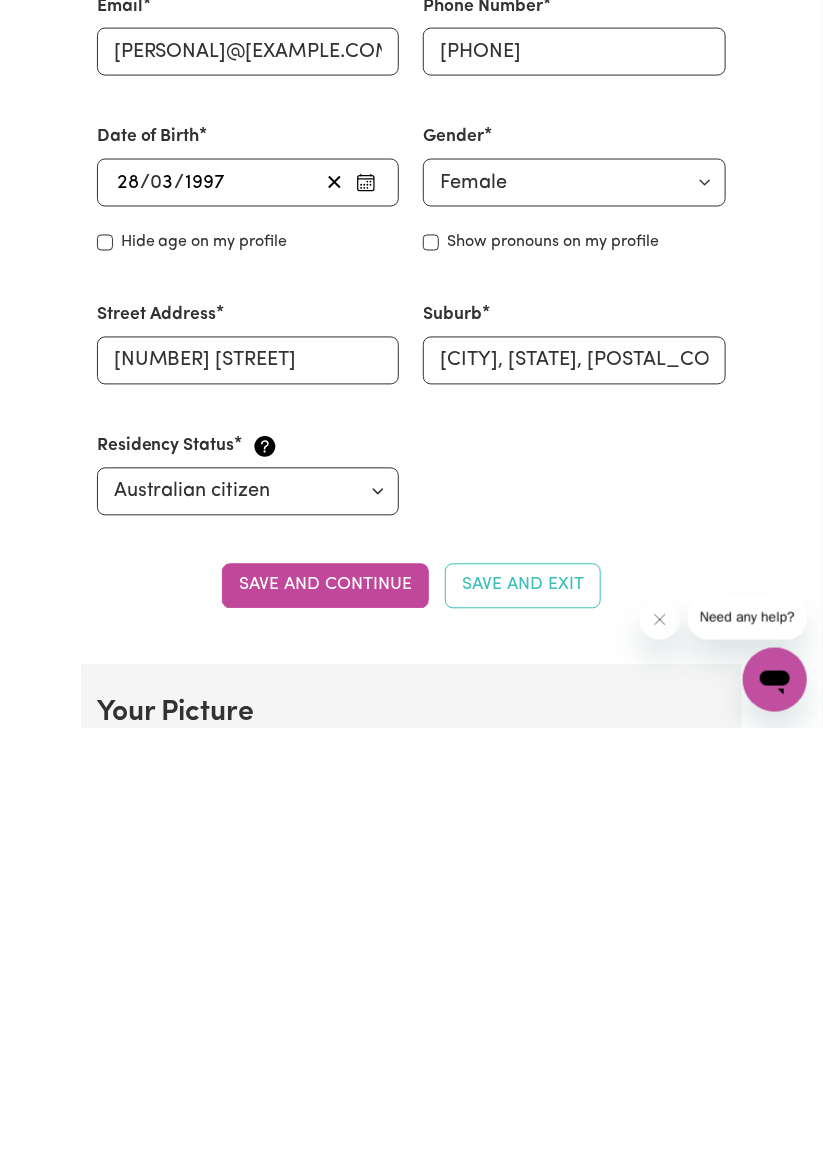 click on "Save and continue" at bounding box center (325, 1007) 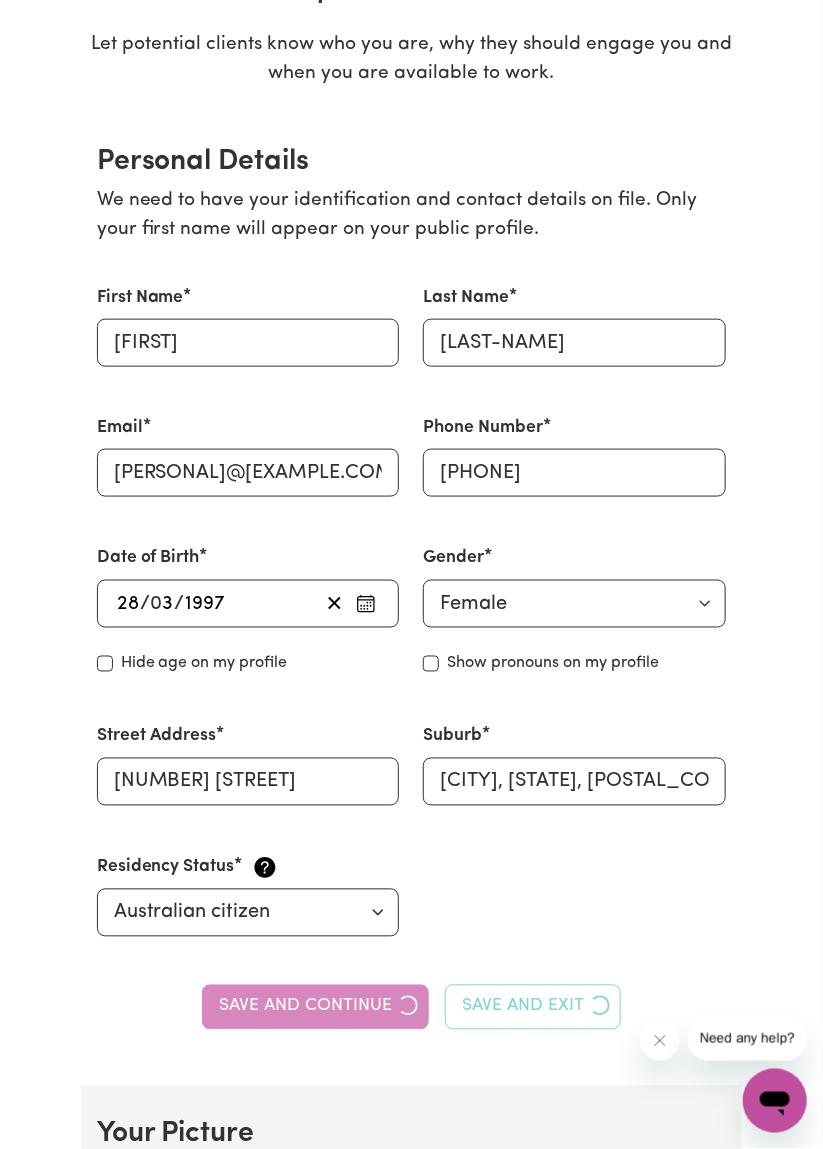 type on "hutchi028@[EXAMPLE.COM]" 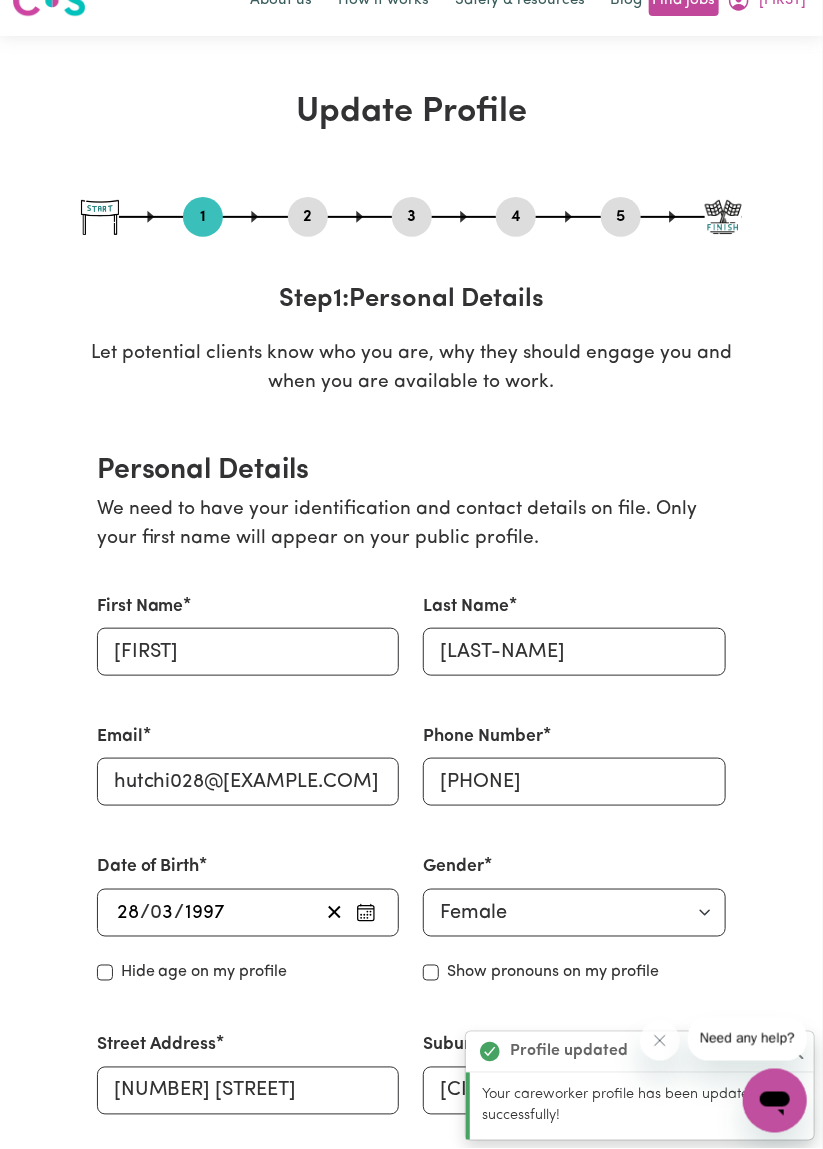 scroll, scrollTop: 0, scrollLeft: 0, axis: both 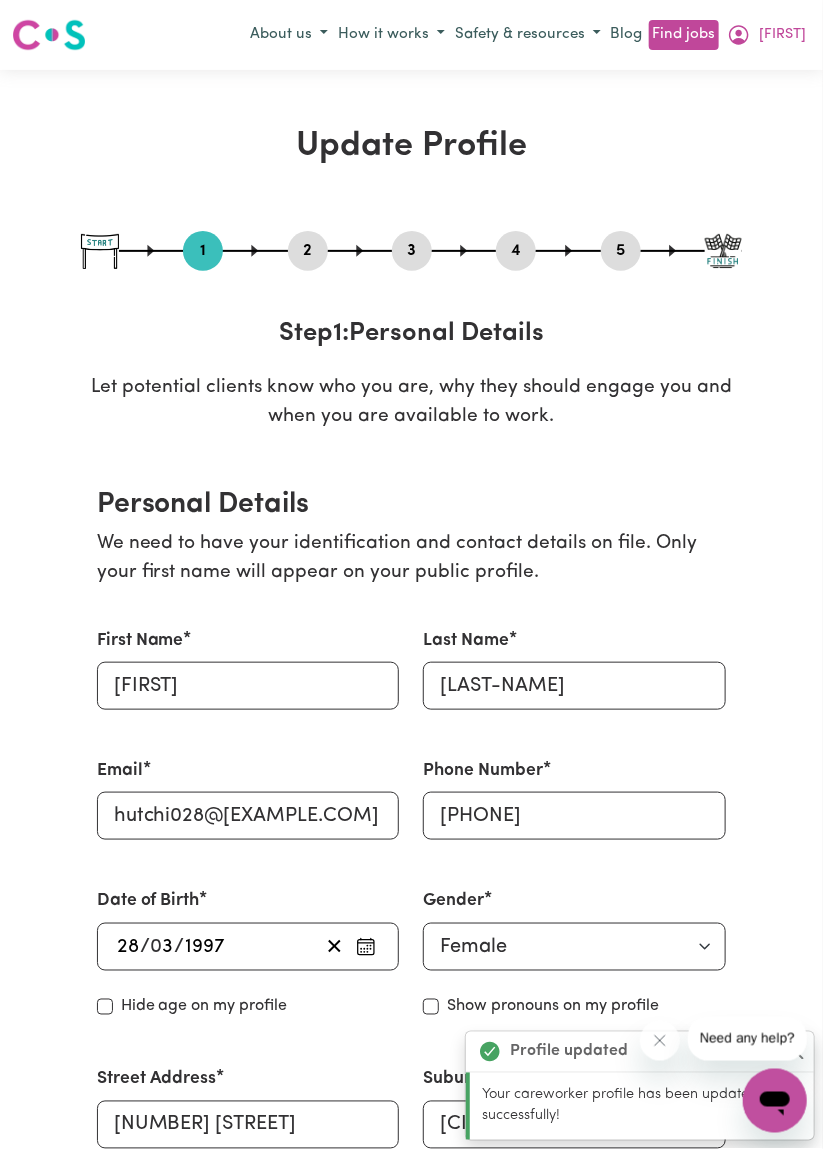 click at bounding box center [49, 35] 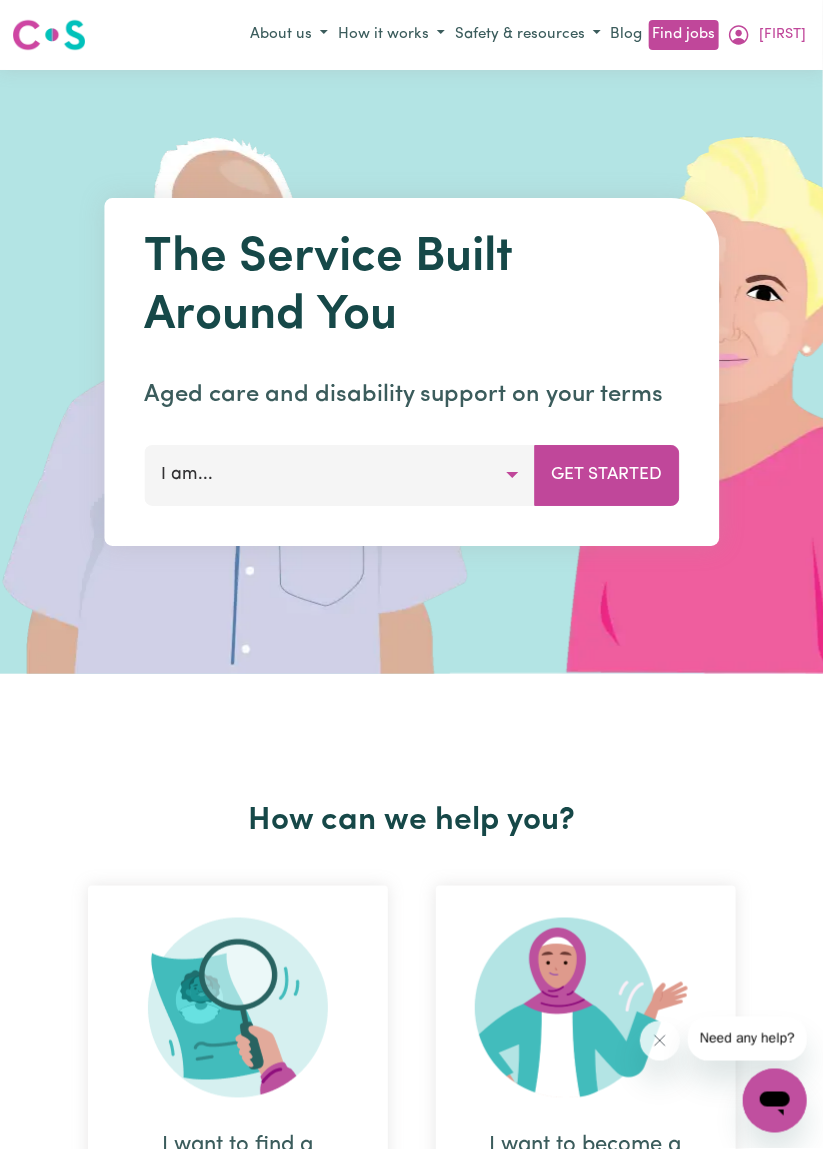 click on "[FIRST]" at bounding box center [782, 35] 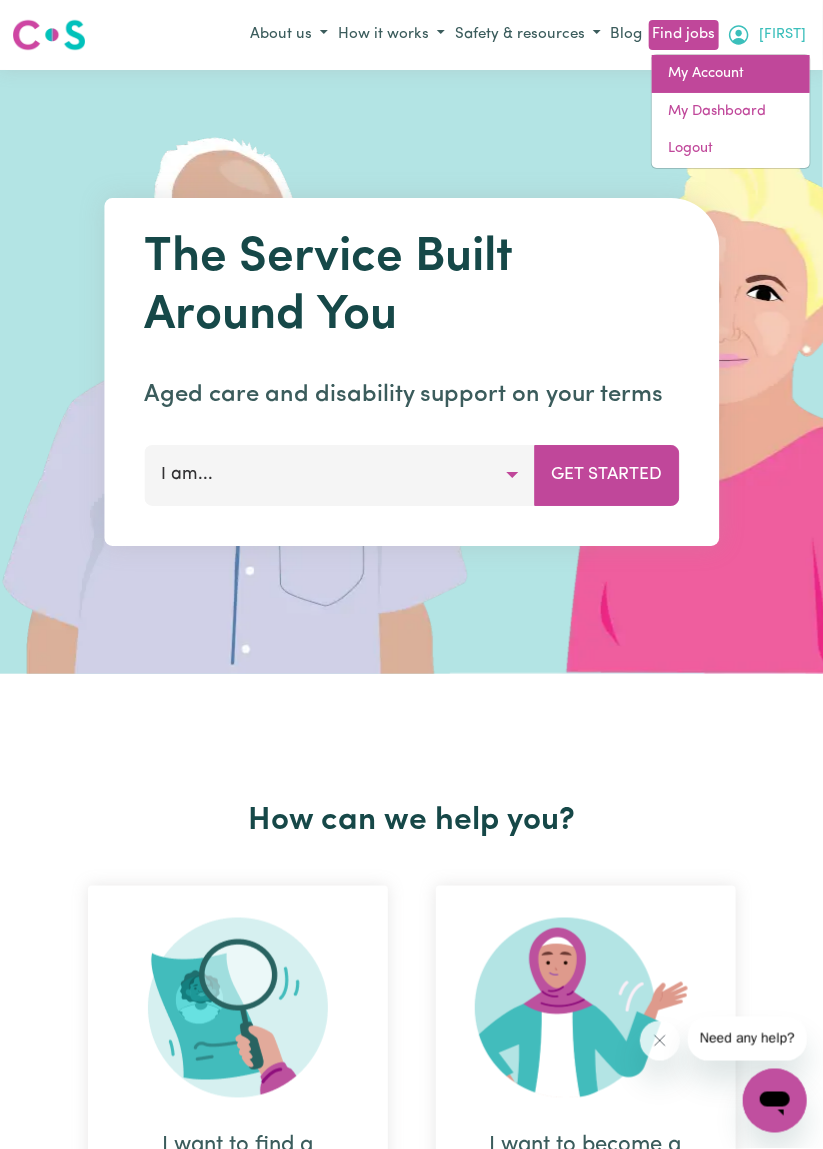 click on "My Account" at bounding box center (731, 74) 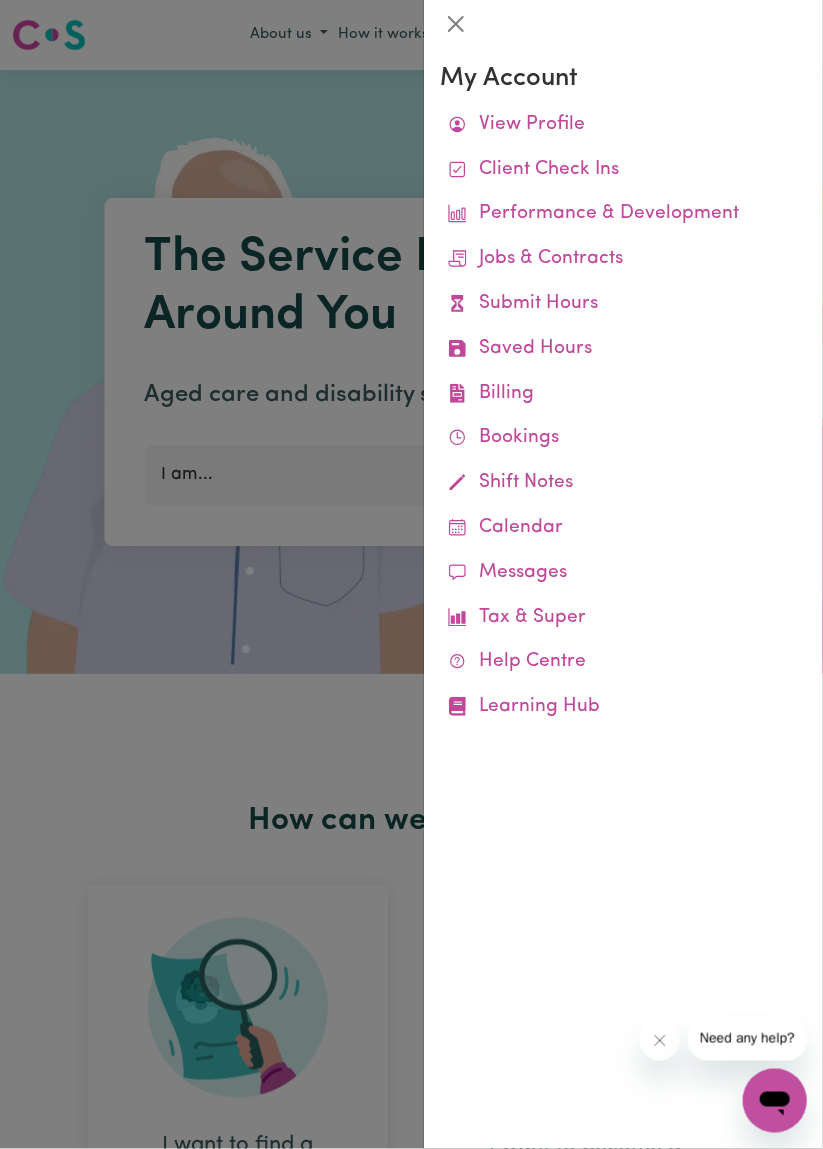 click on "View Profile" at bounding box center [623, 125] 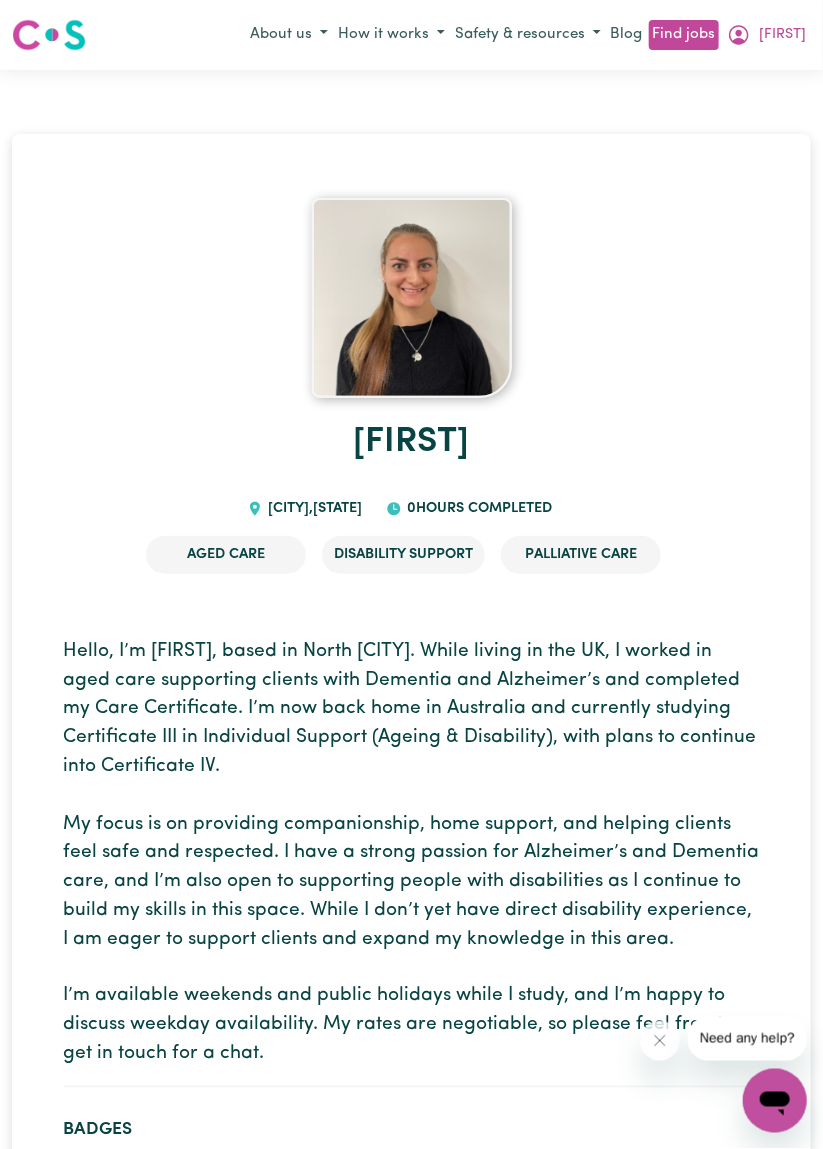 click on "[FIRST]" at bounding box center [766, 35] 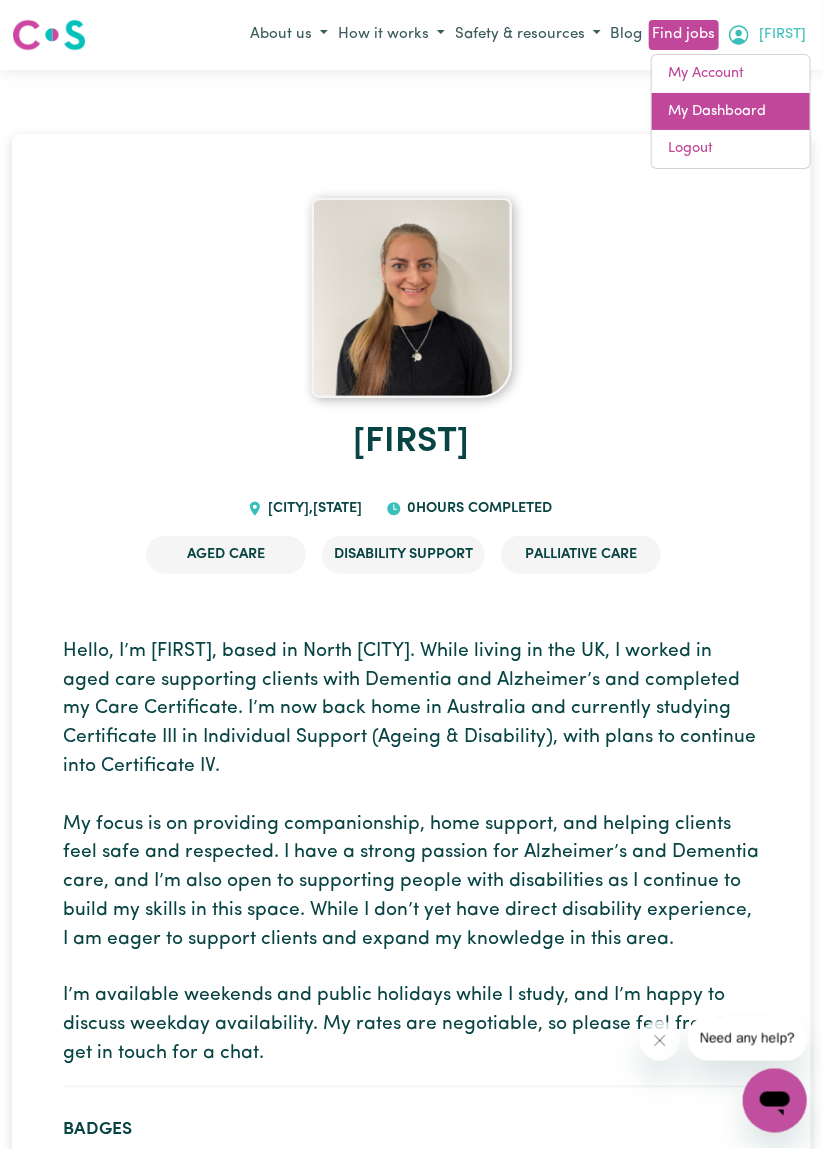 click on "My Dashboard" at bounding box center (731, 112) 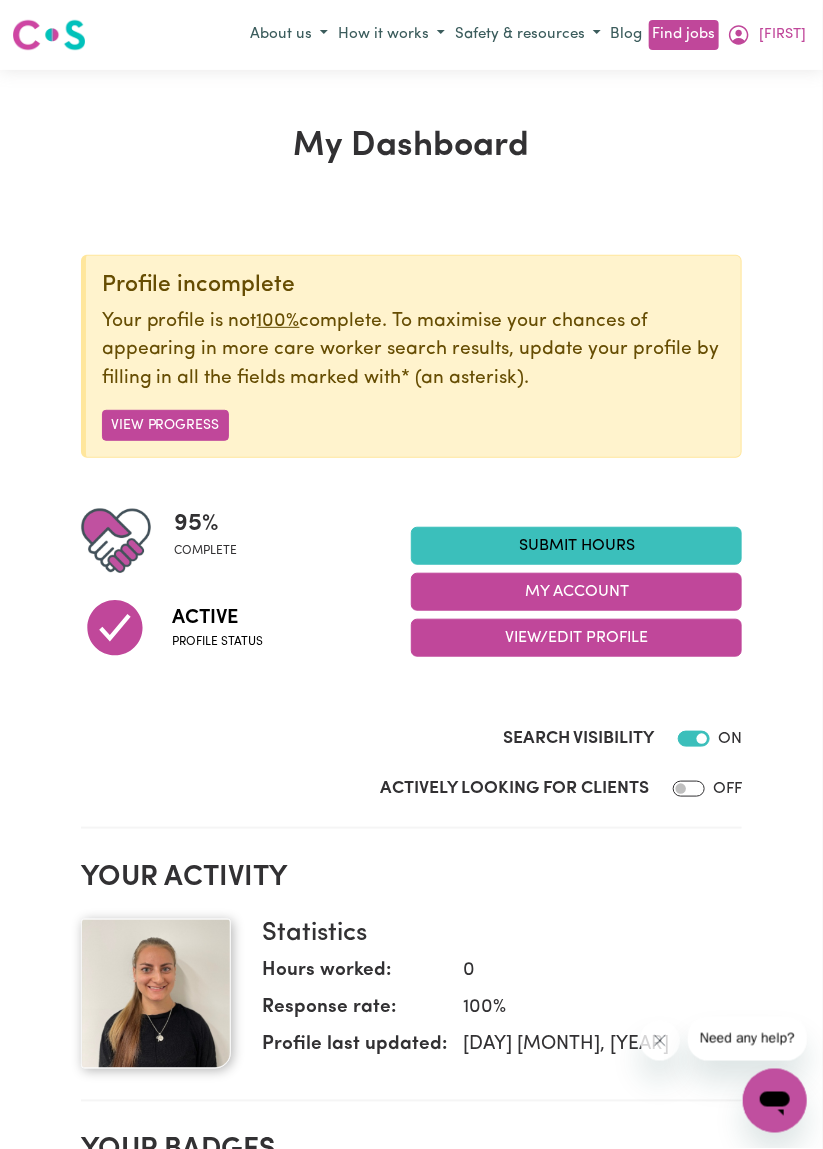 click on "View/Edit Profile" at bounding box center (576, 638) 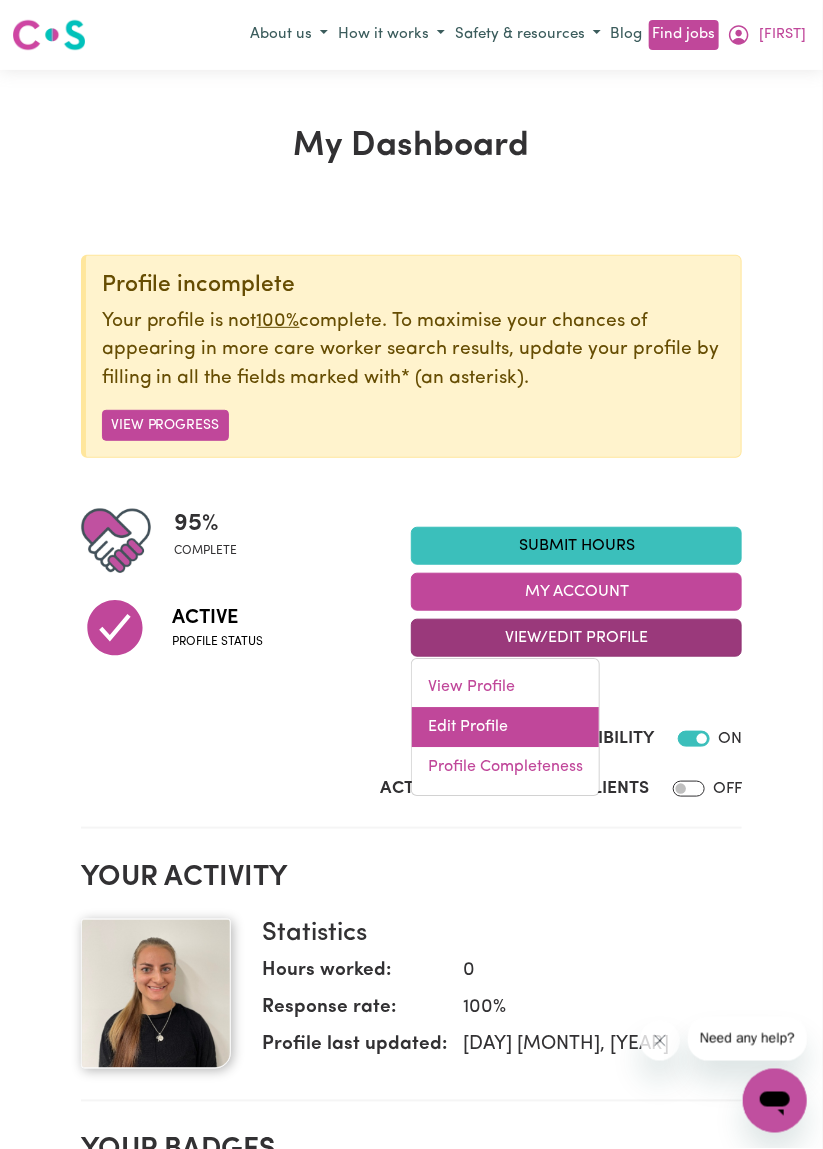 click on "Edit Profile" at bounding box center [505, 727] 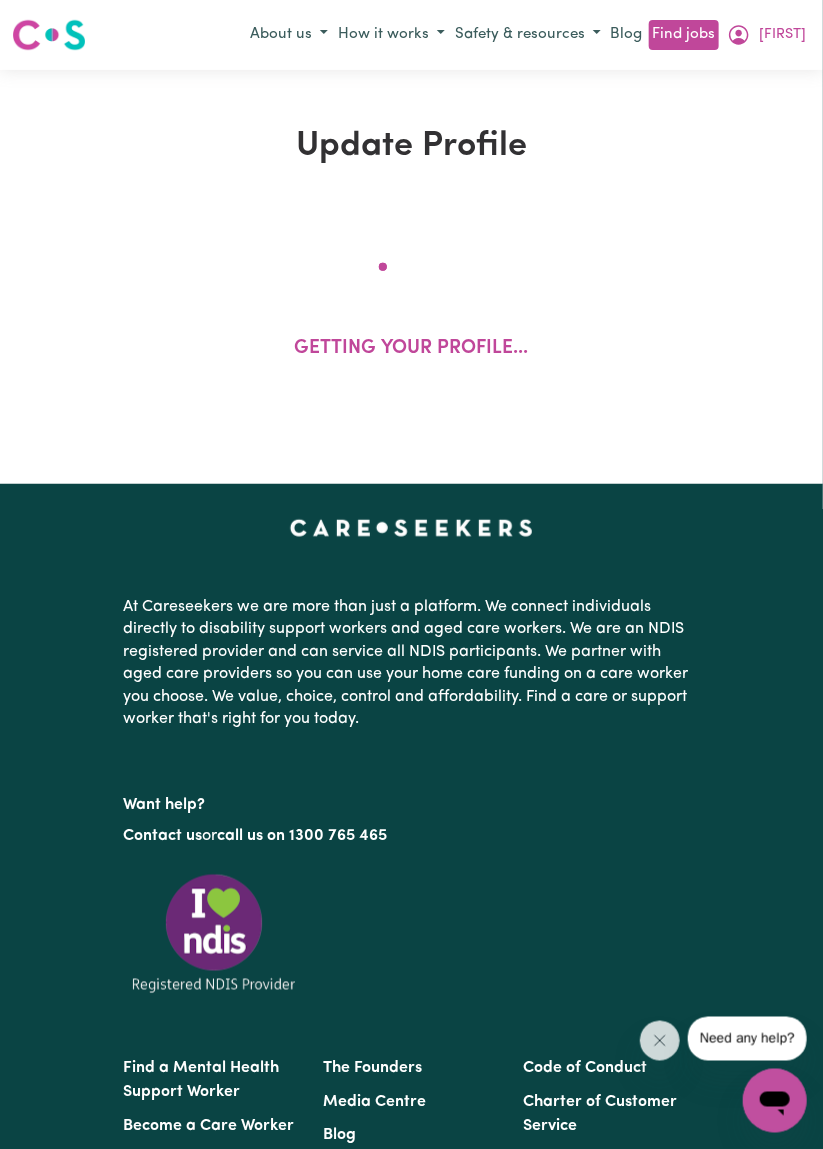 select on "female" 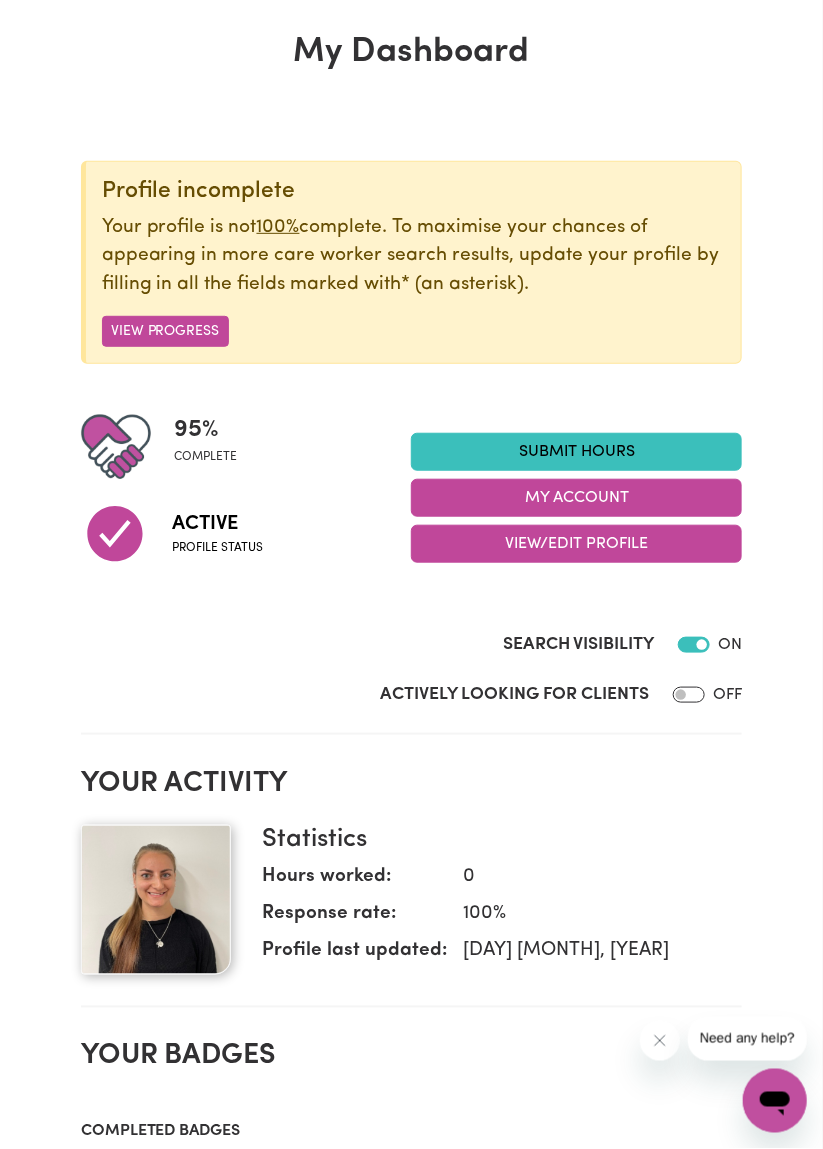 scroll, scrollTop: 0, scrollLeft: 0, axis: both 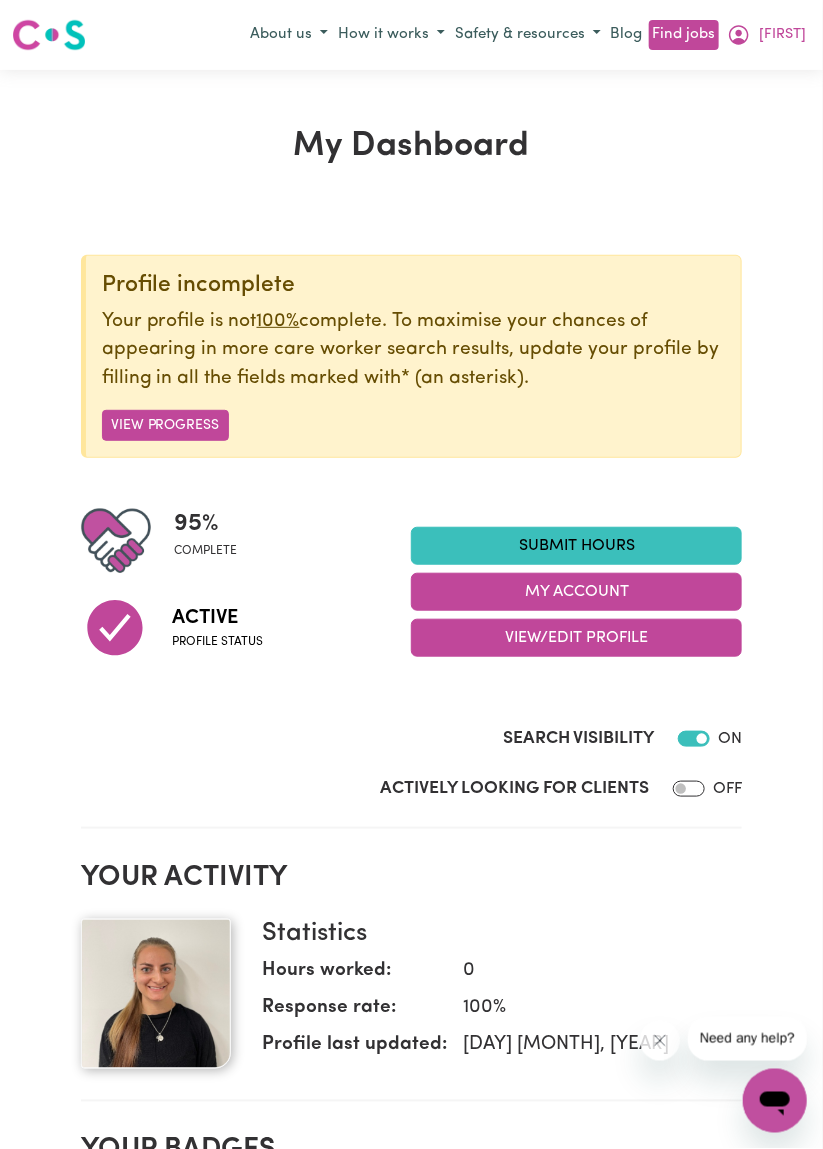 click on "Need any help?" at bounding box center [746, 1037] 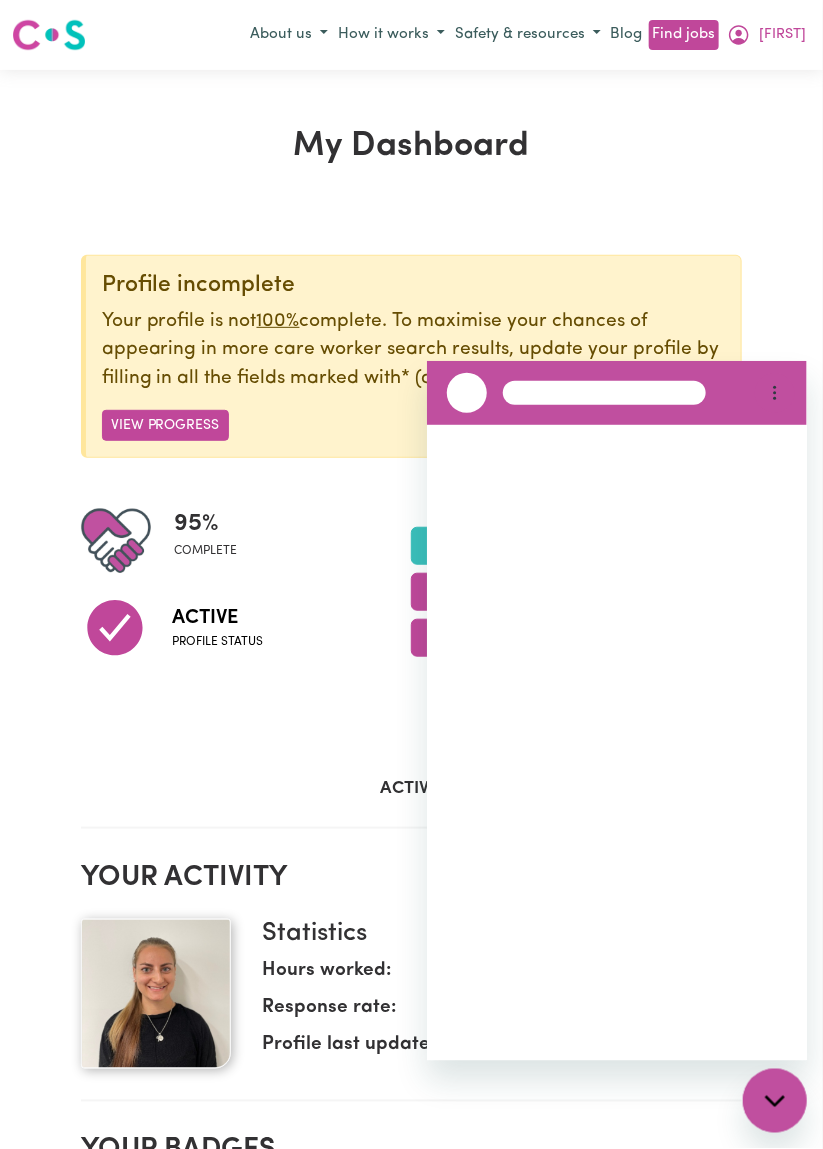 scroll, scrollTop: 0, scrollLeft: 0, axis: both 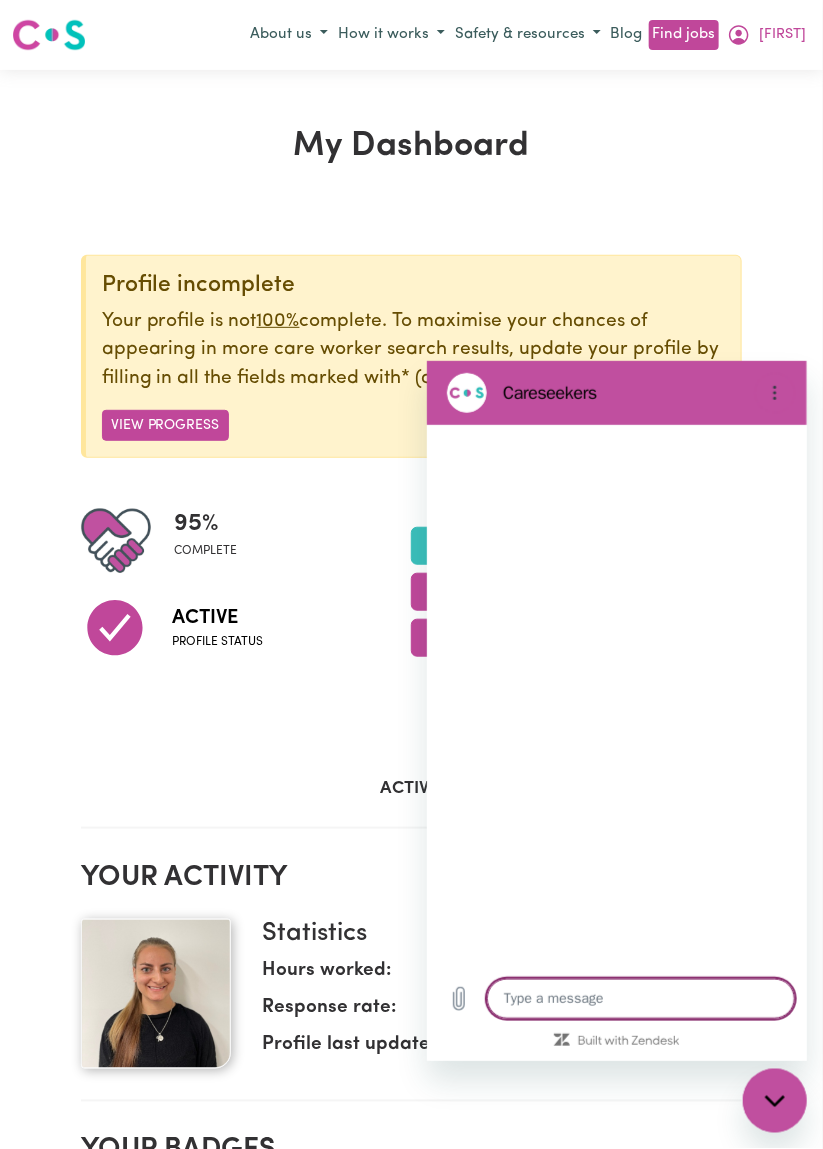 click at bounding box center (640, 998) 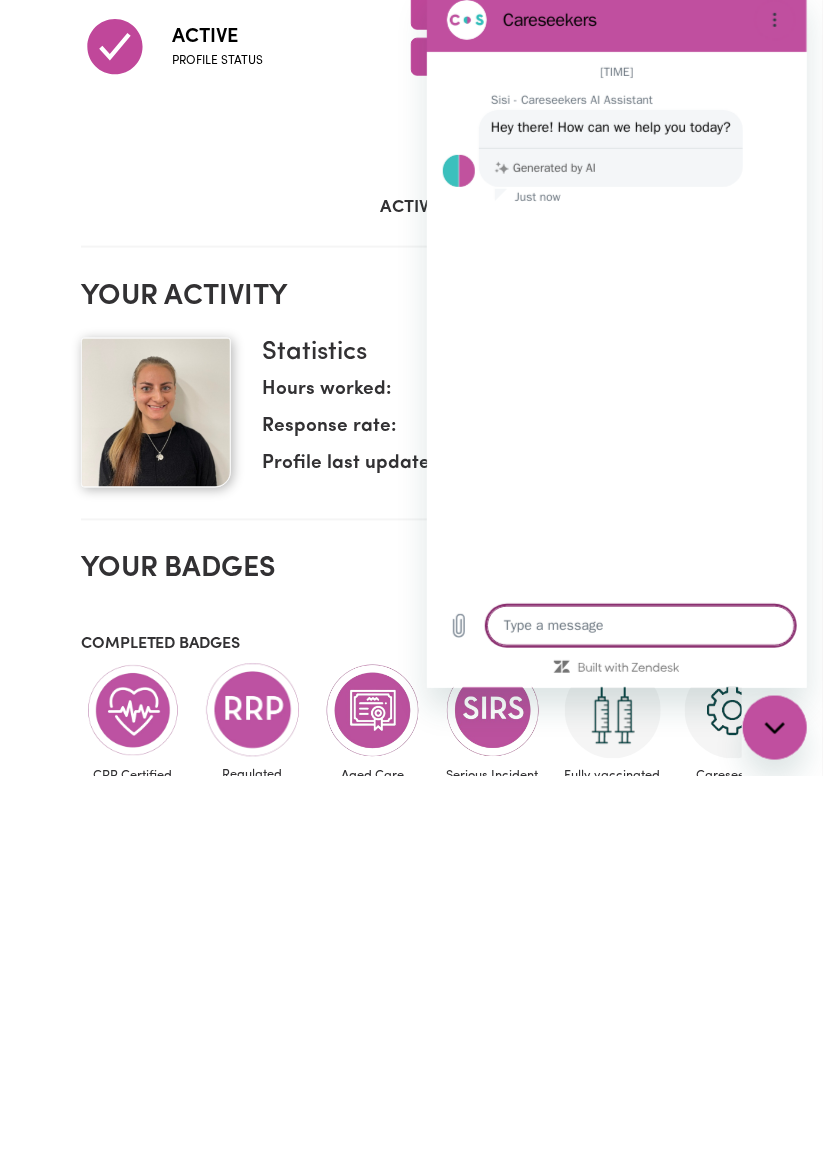 scroll, scrollTop: 237, scrollLeft: 0, axis: vertical 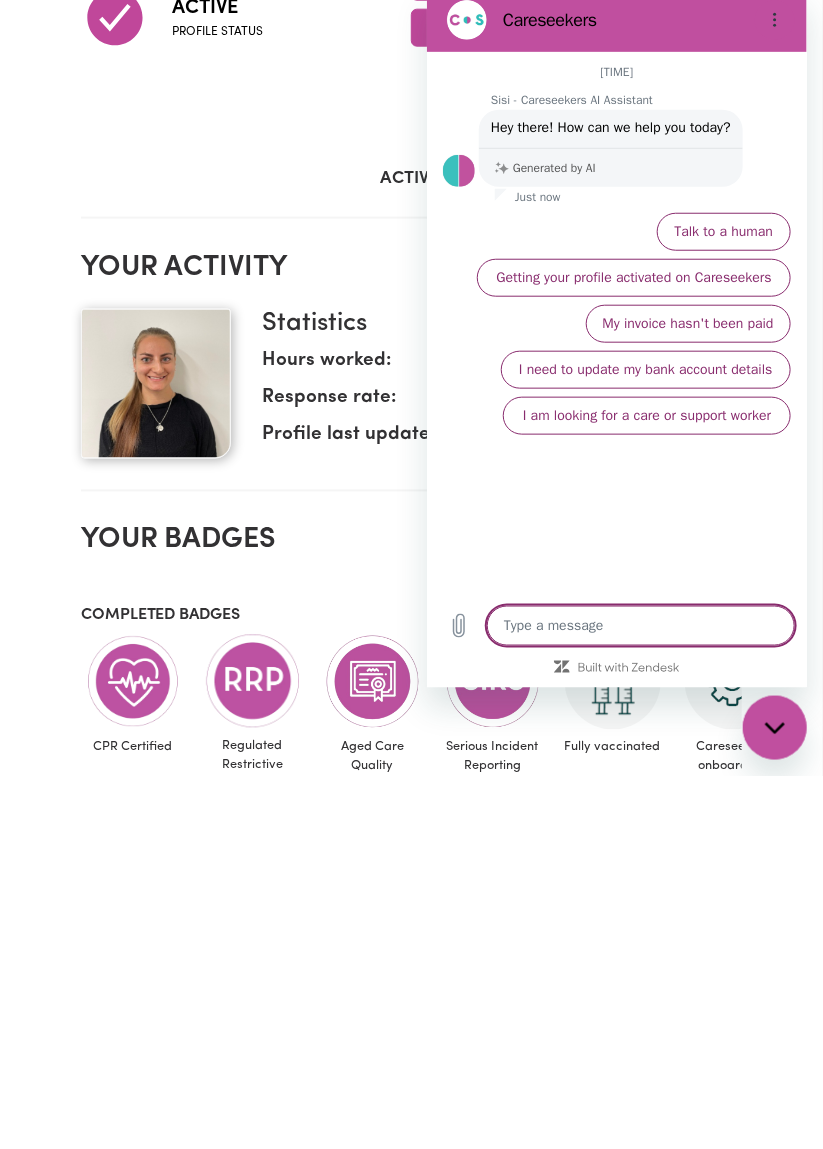 type on "C" 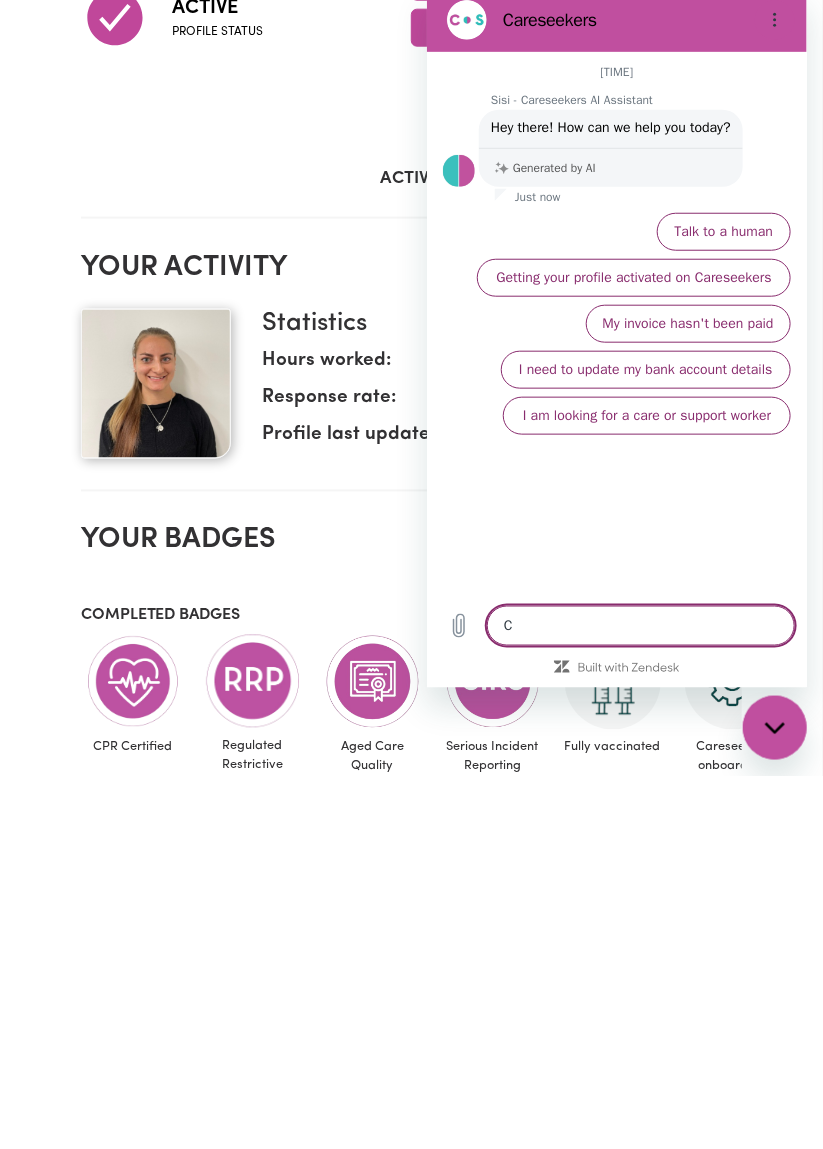 type on "x" 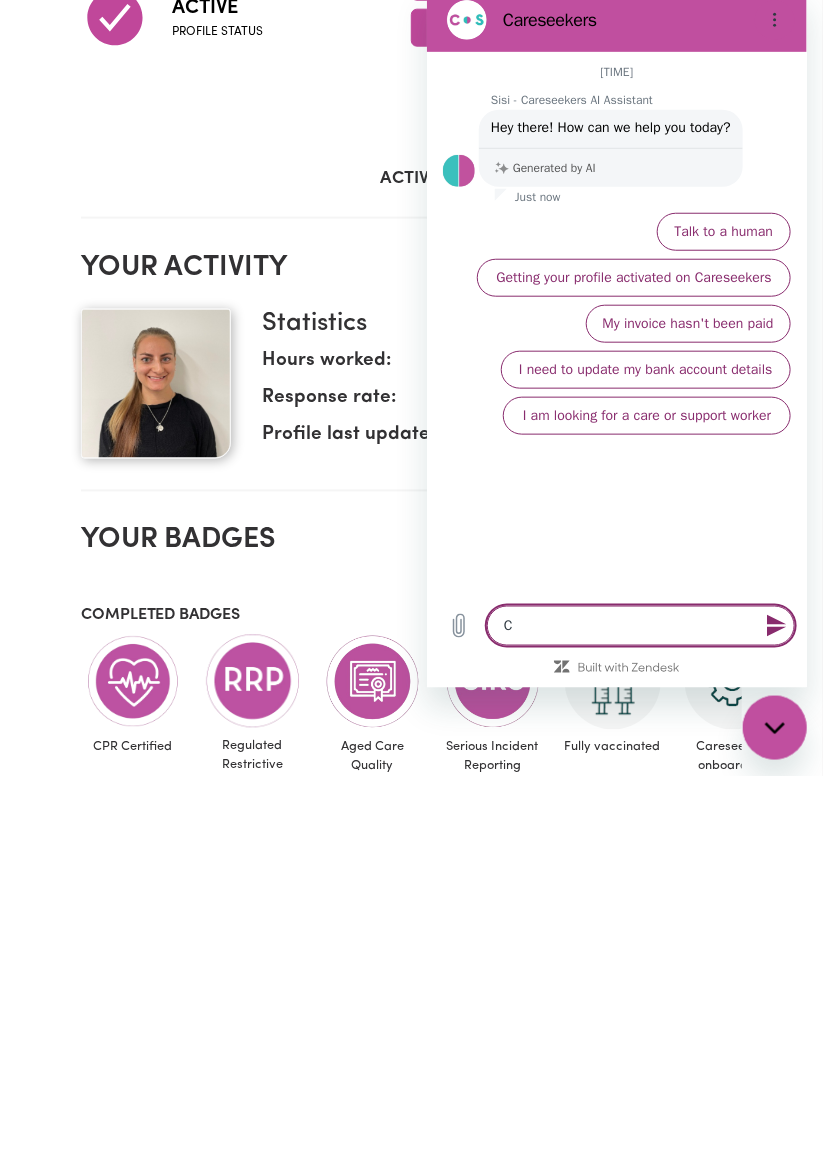 type on "Ch" 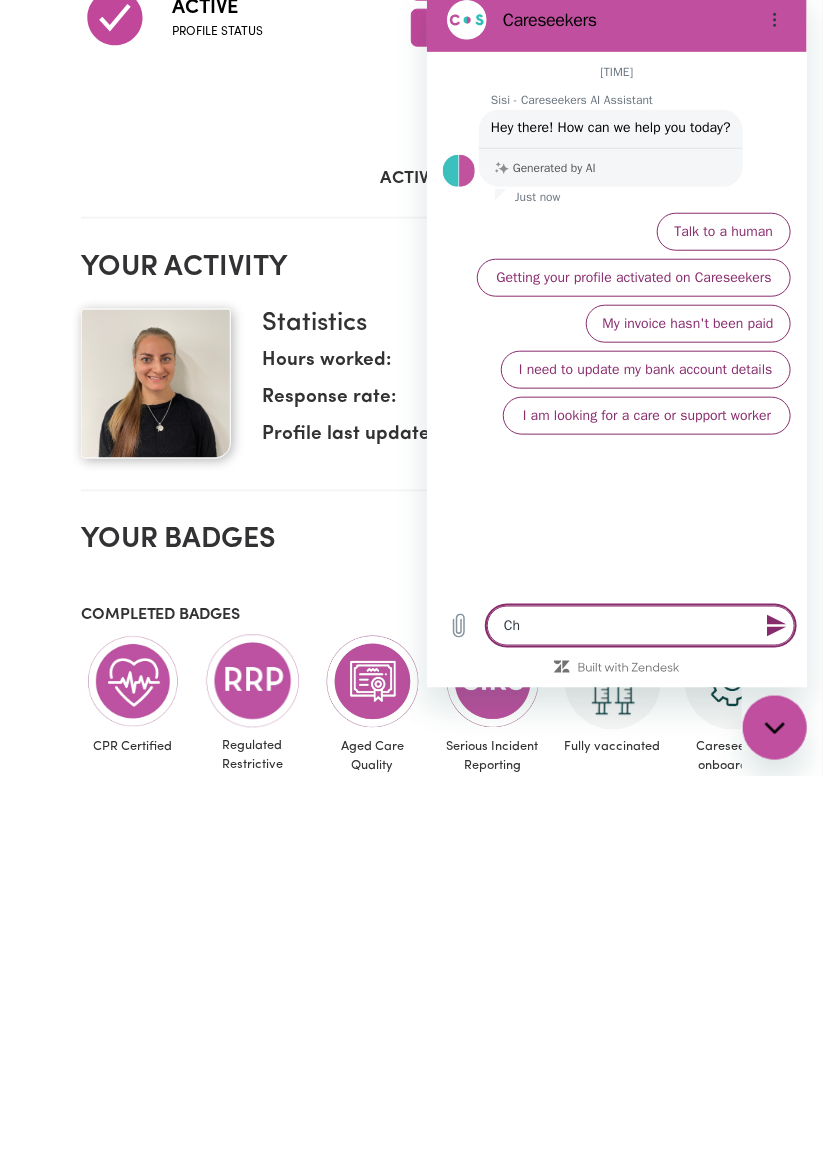 type on "x" 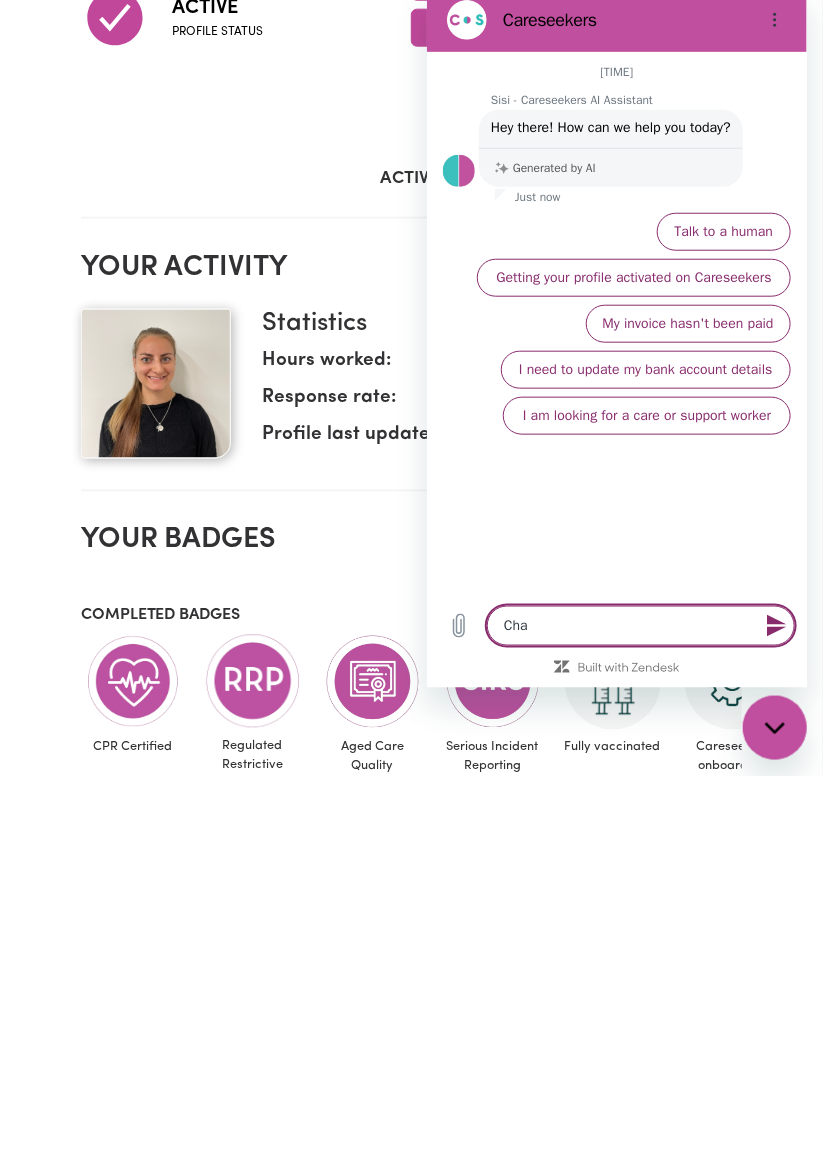 type on "x" 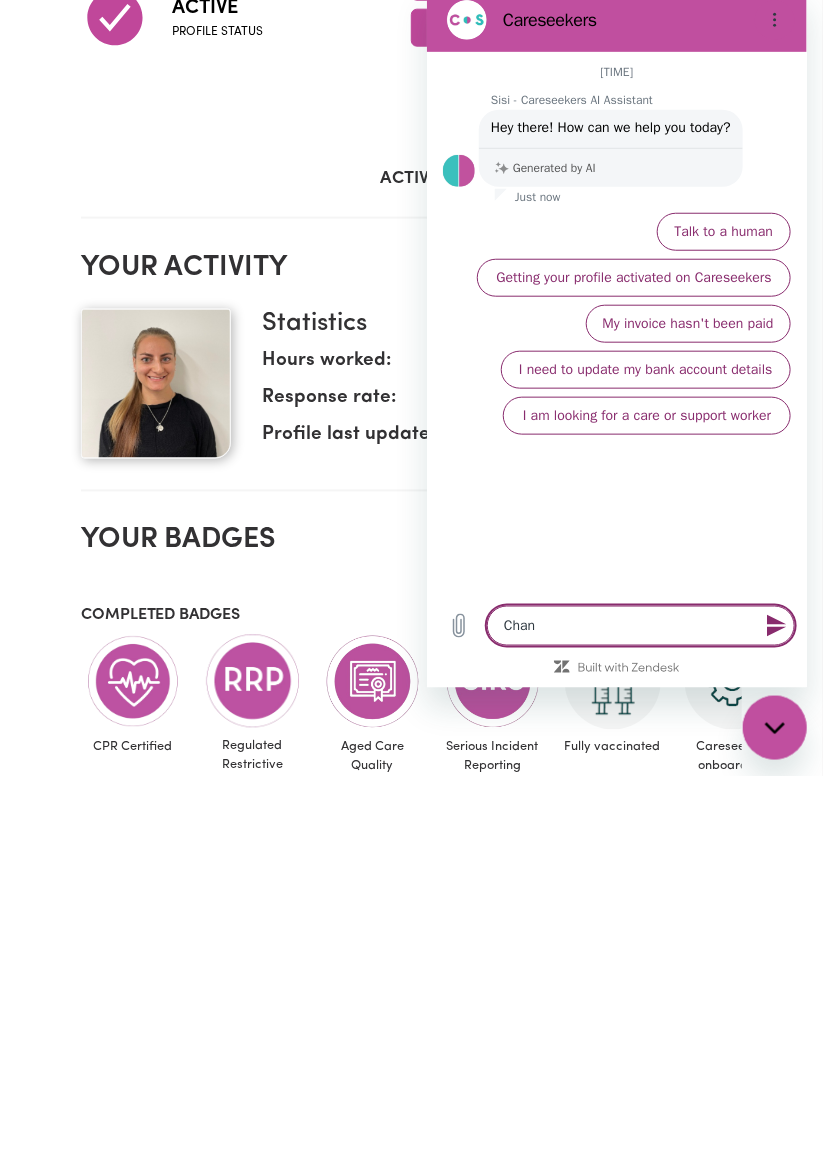 type on "x" 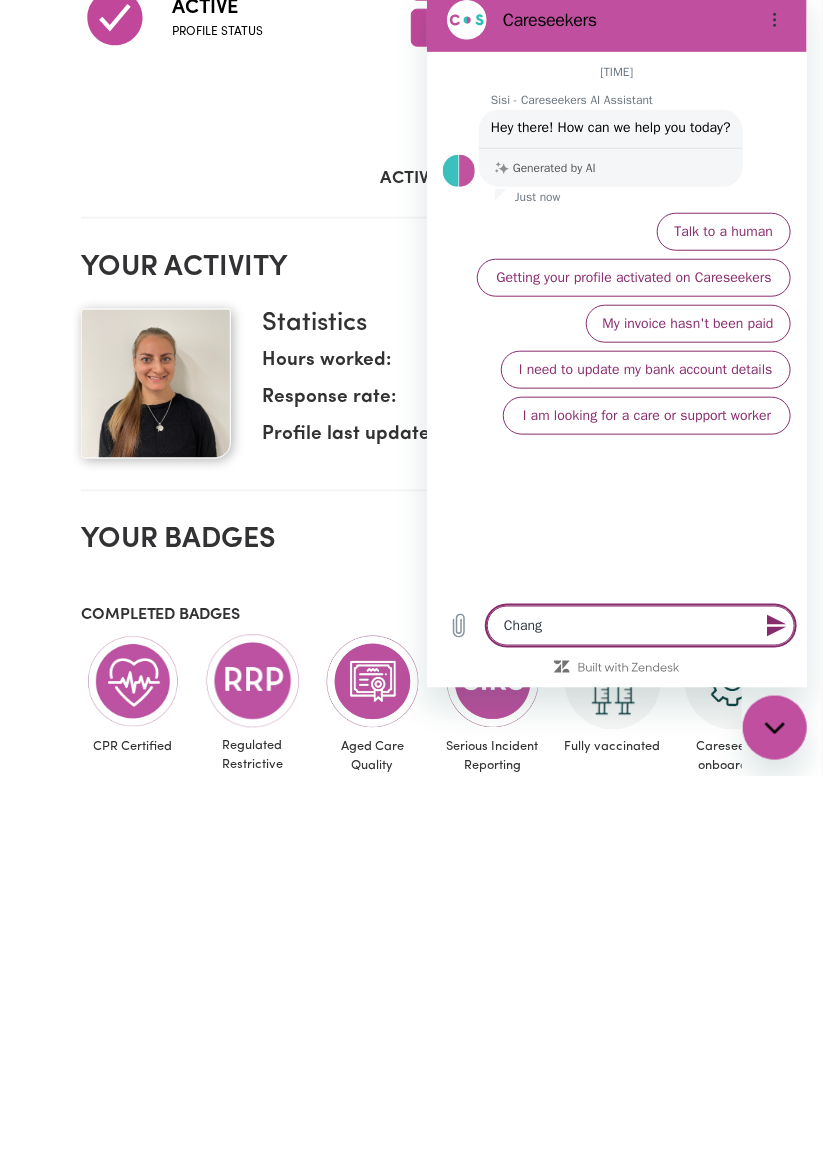 type on "x" 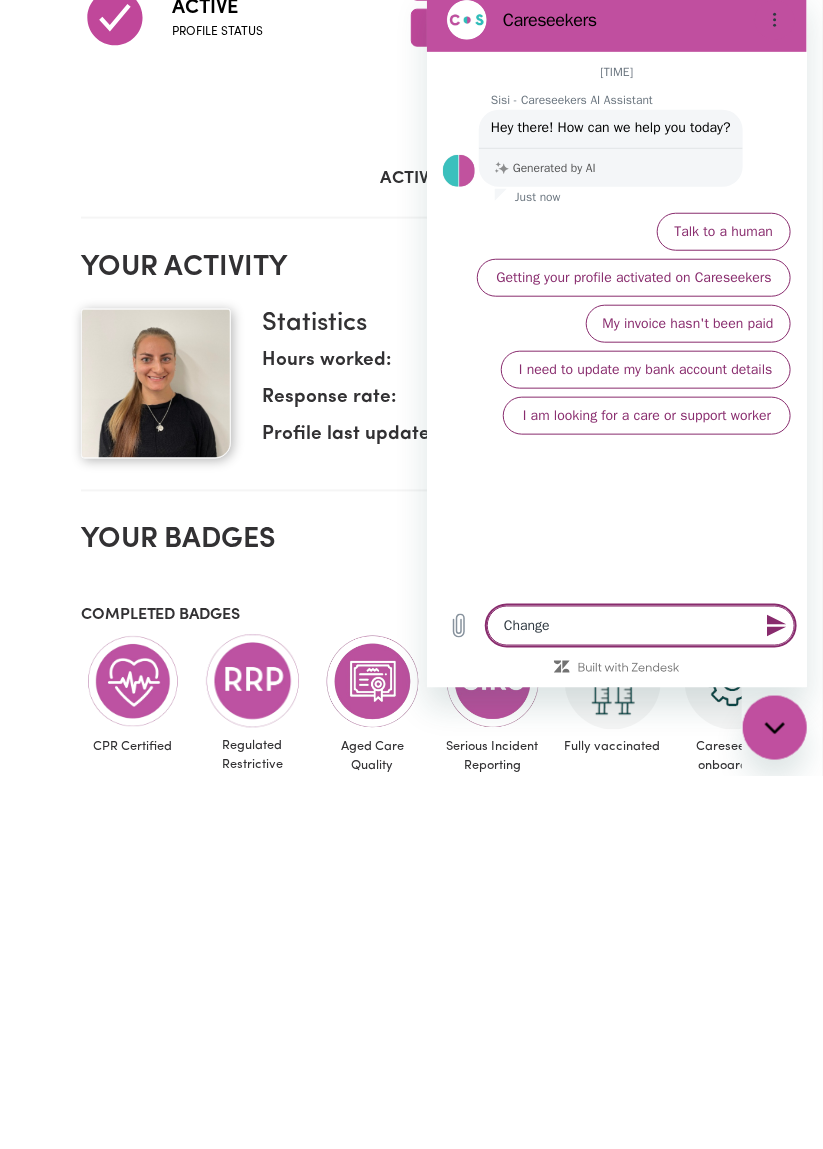 type on "x" 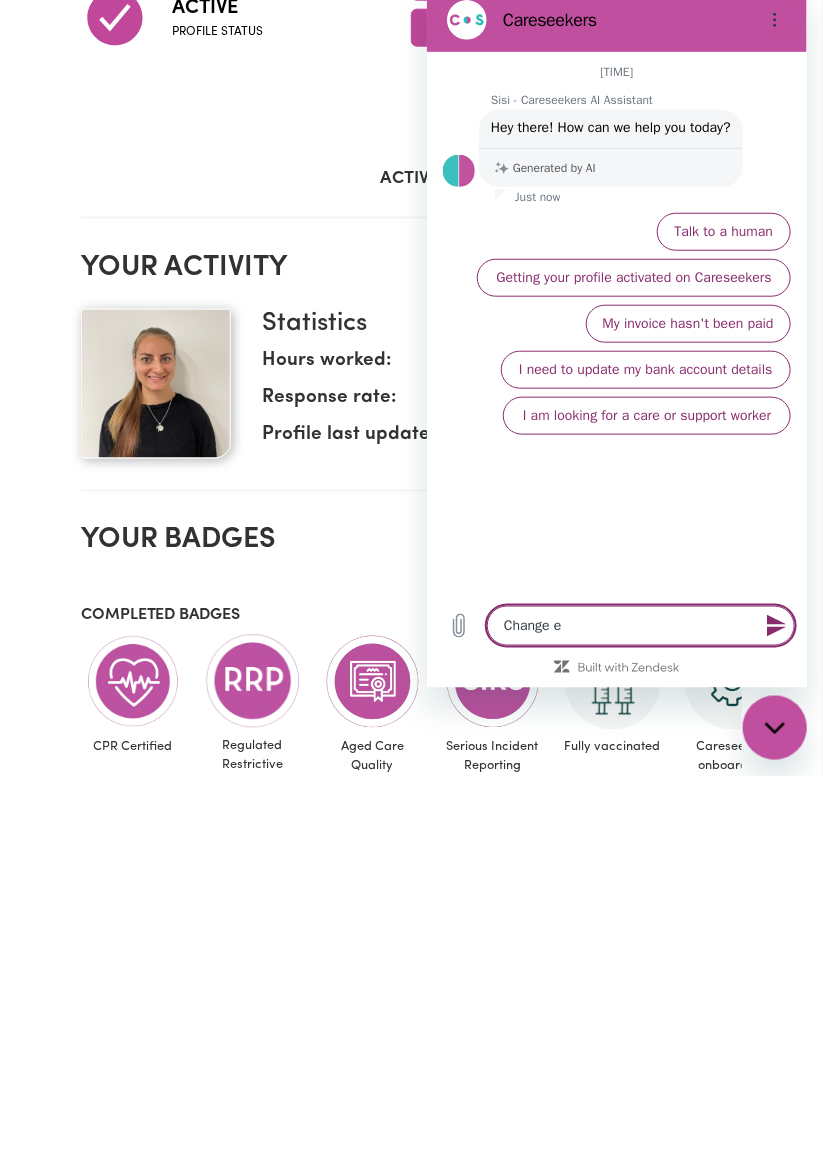 type on "x" 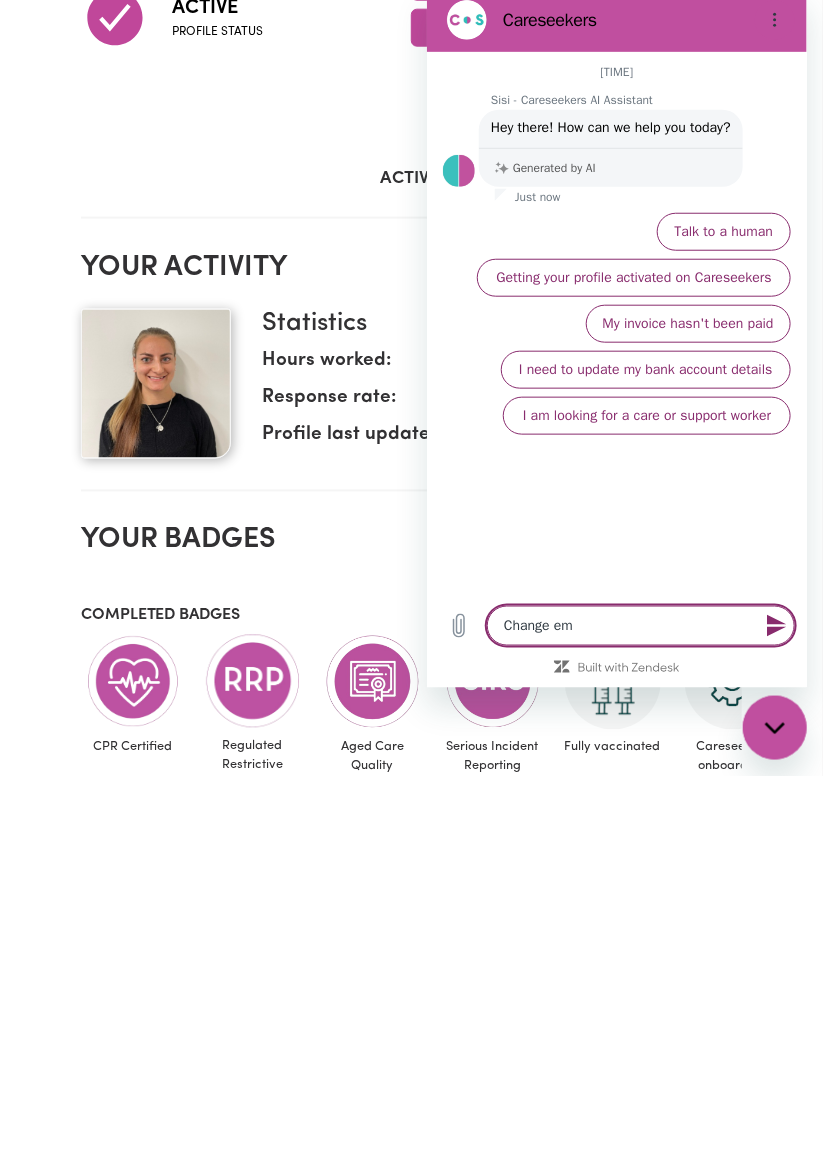 type on "x" 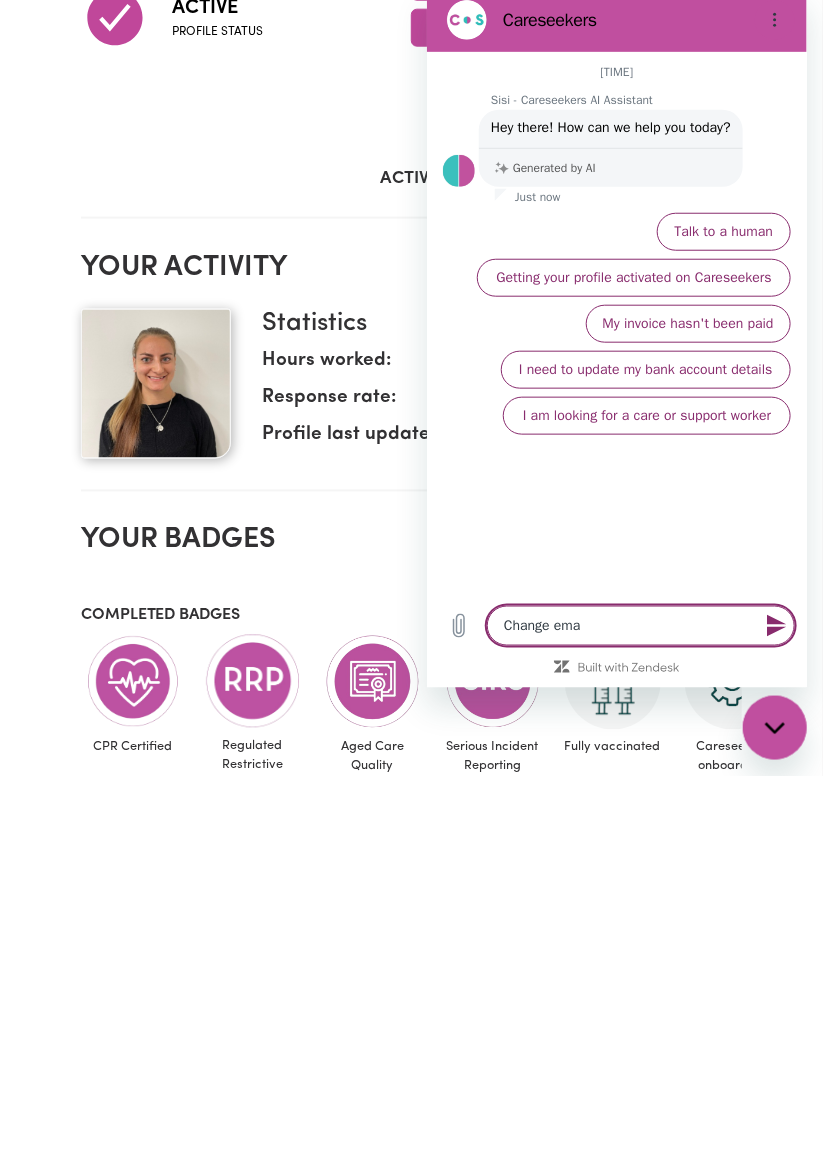 type on "x" 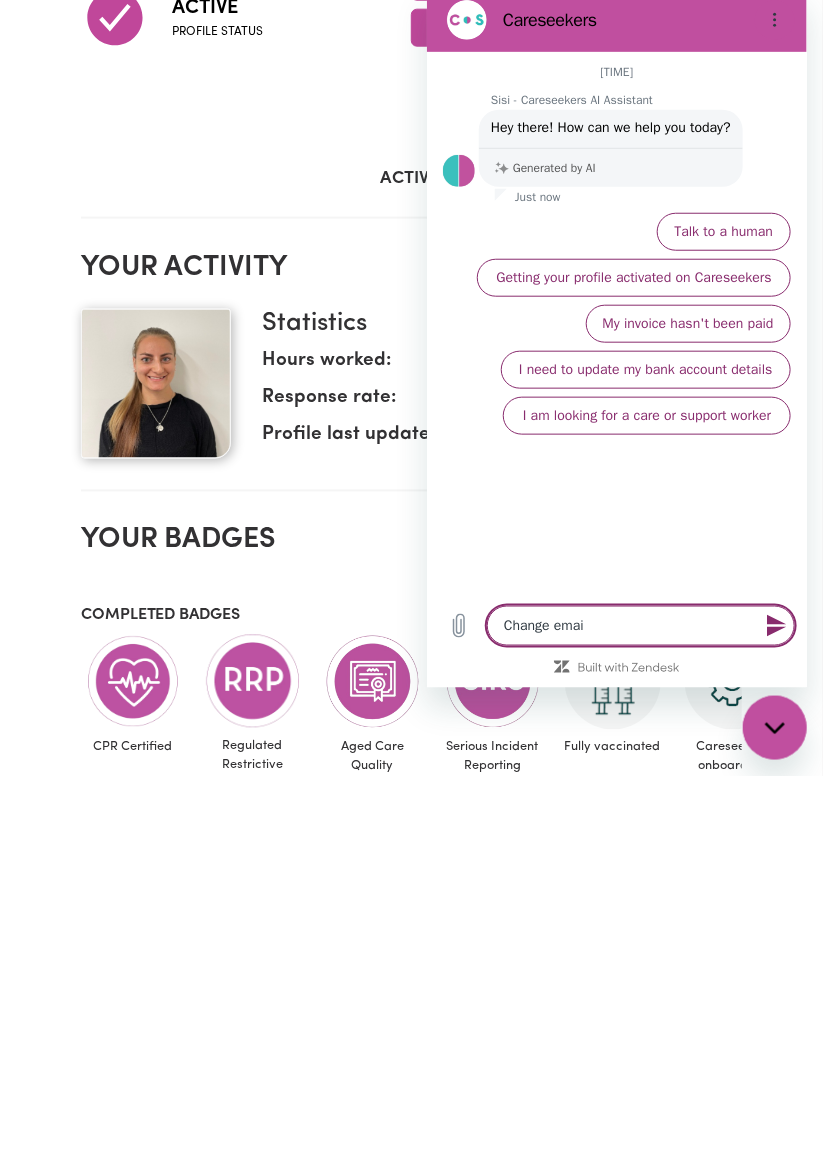 type on "x" 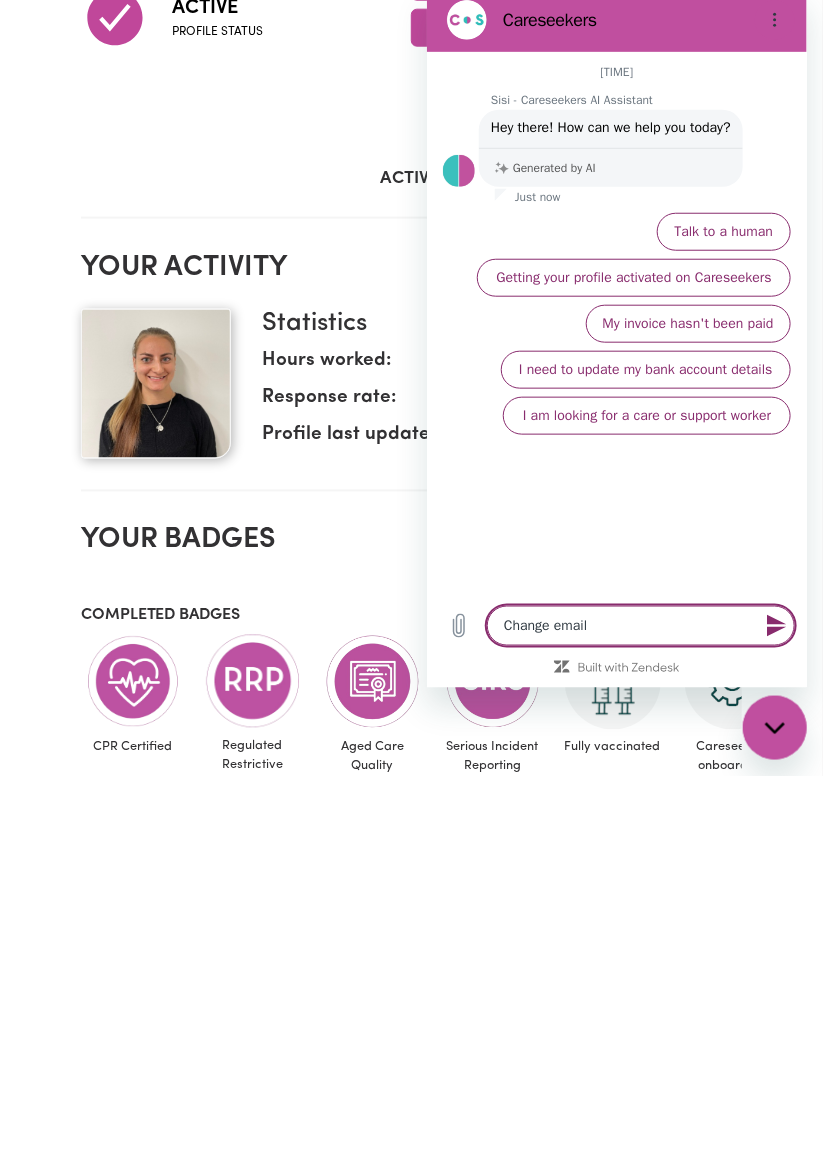 type on "x" 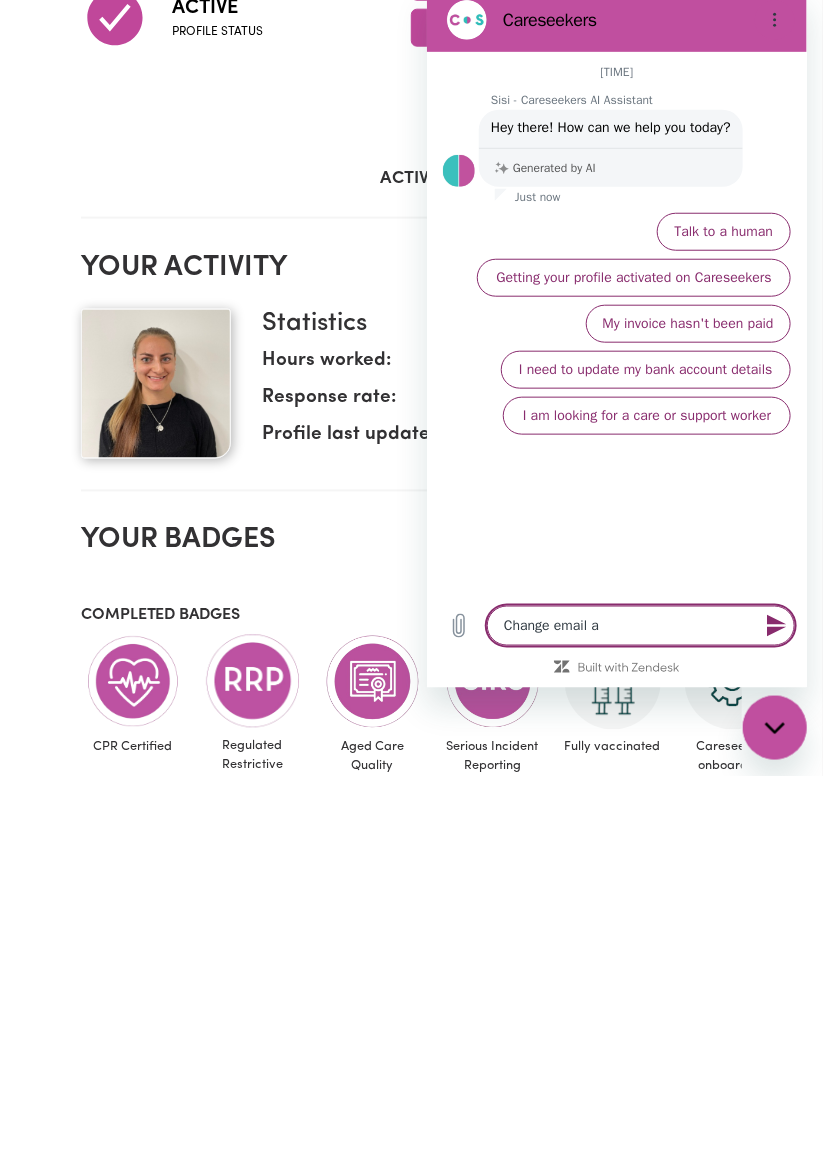 type on "x" 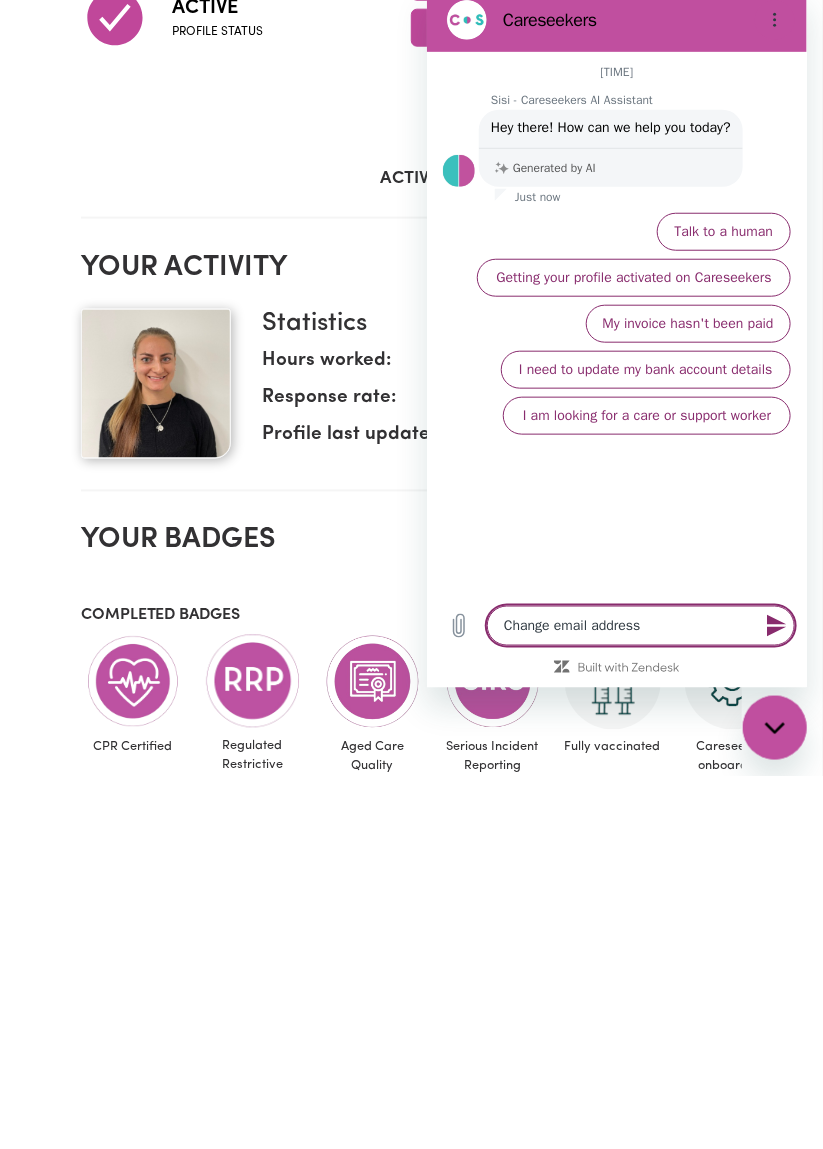 type on "Change email address" 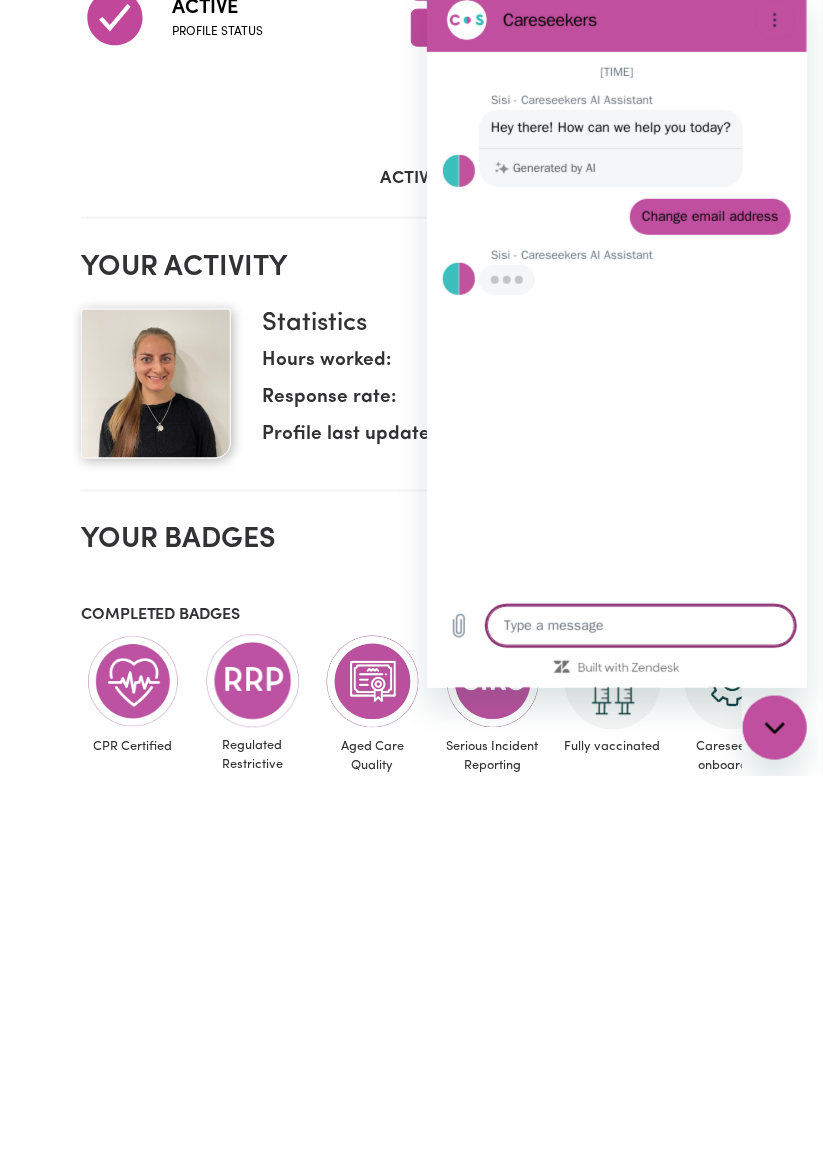 type on "x" 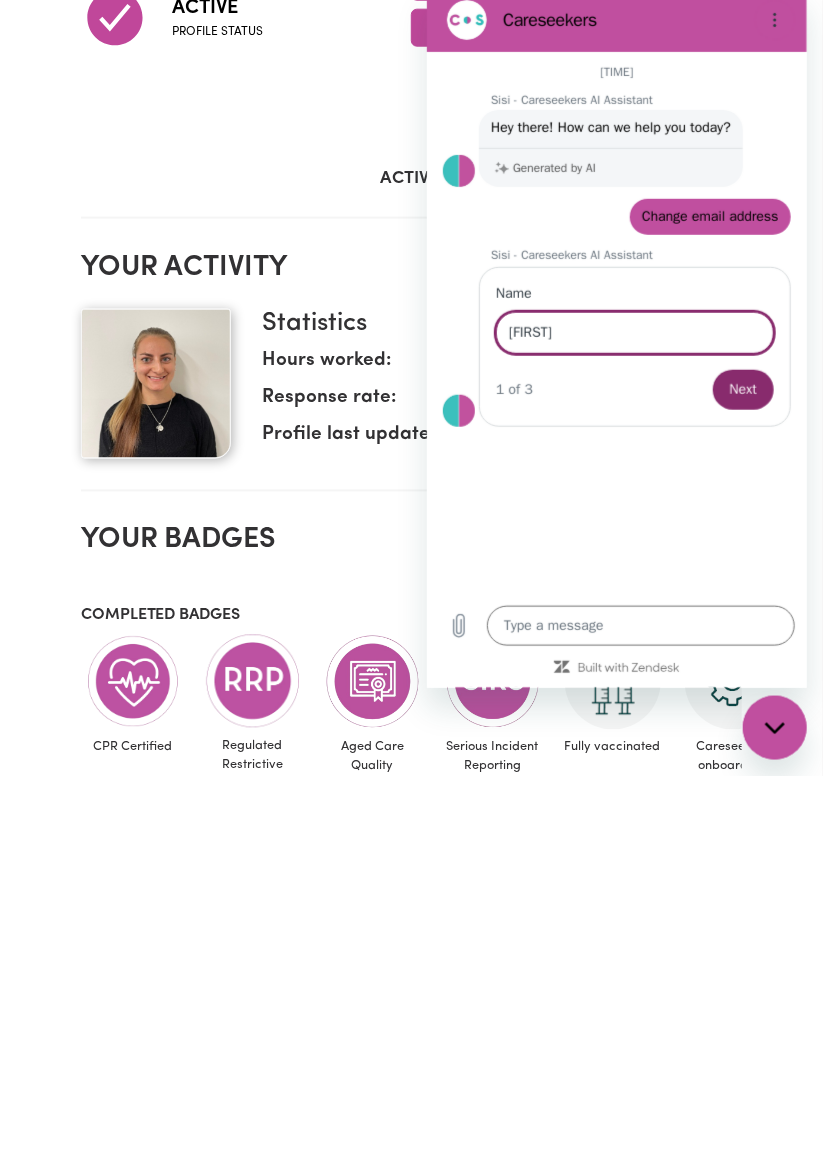 type on "[FIRST]" 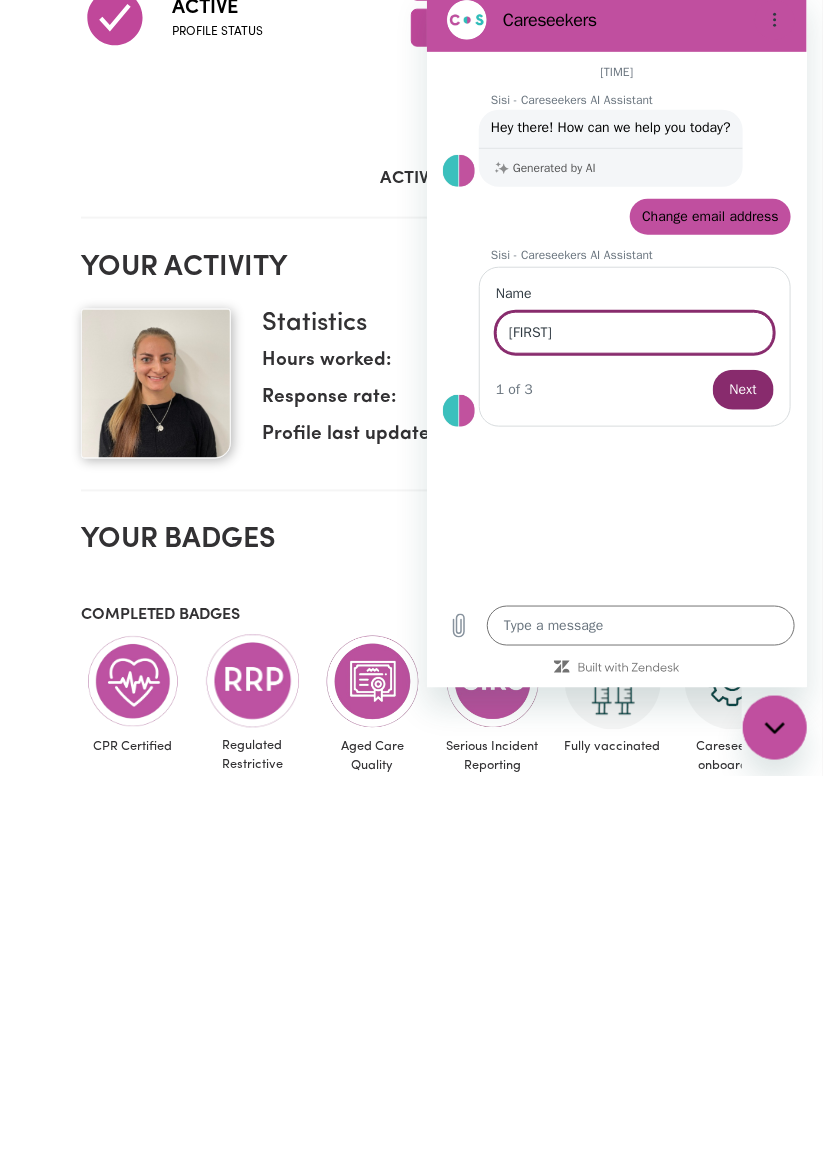 type on "x" 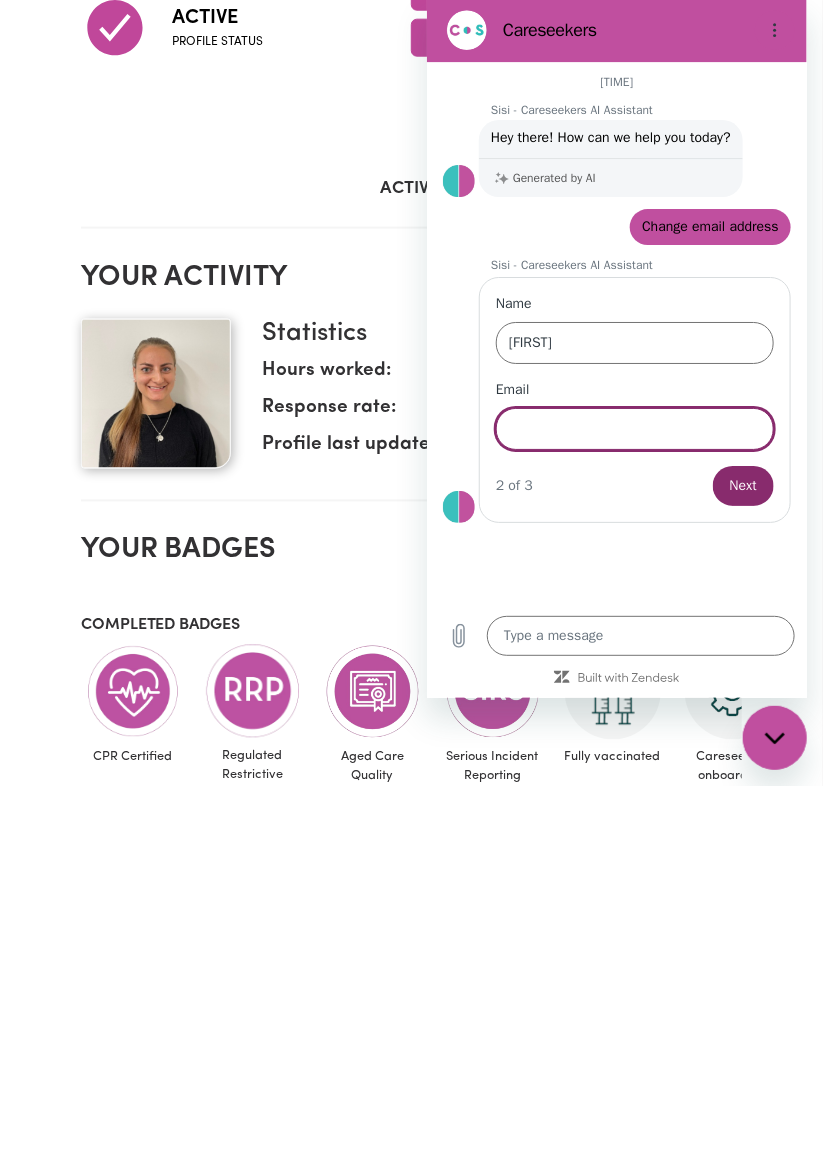 scroll, scrollTop: 237, scrollLeft: 0, axis: vertical 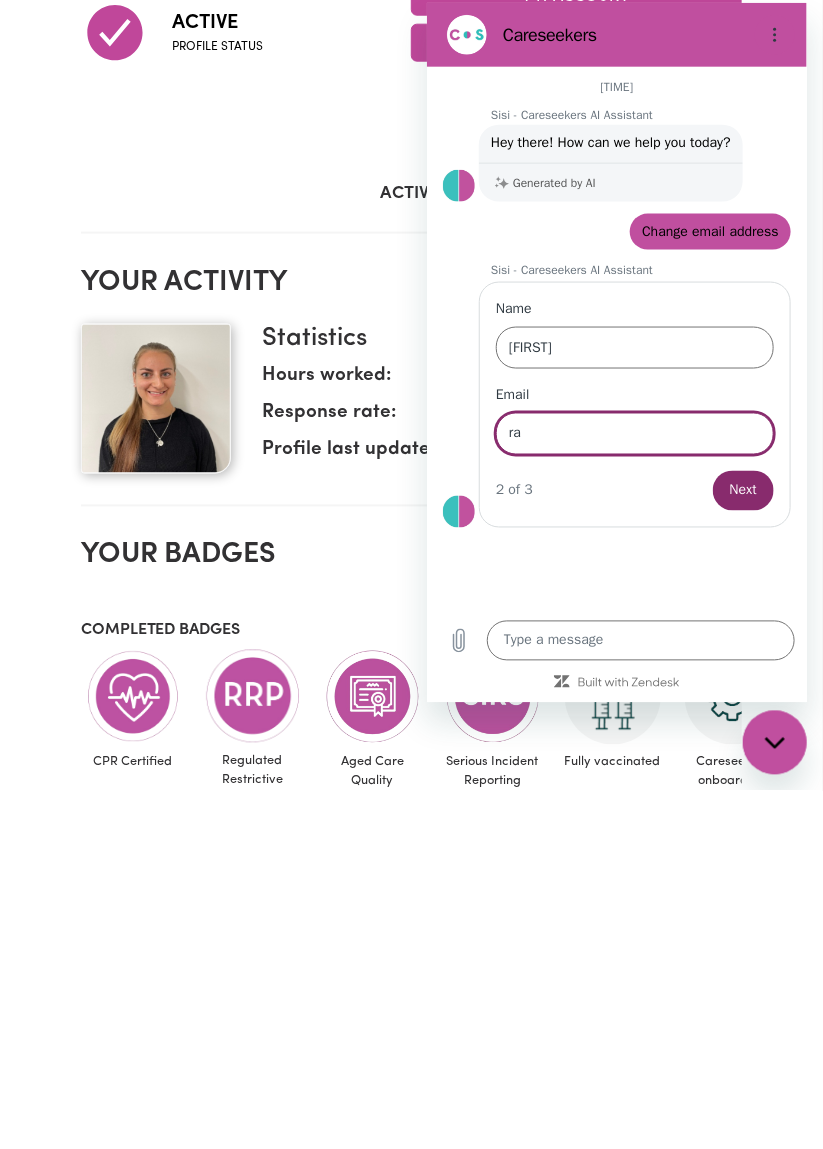 type on "r" 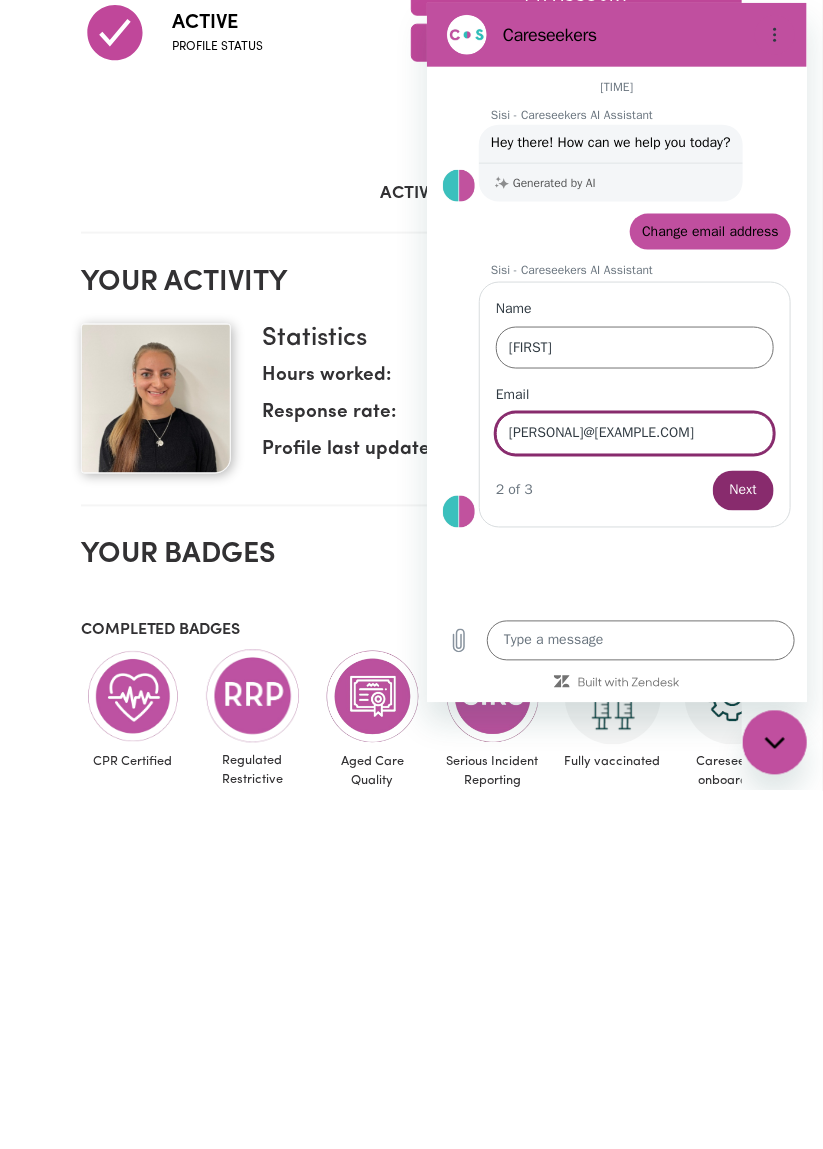 type on "[PERSONAL]@[EXAMPLE.COM]" 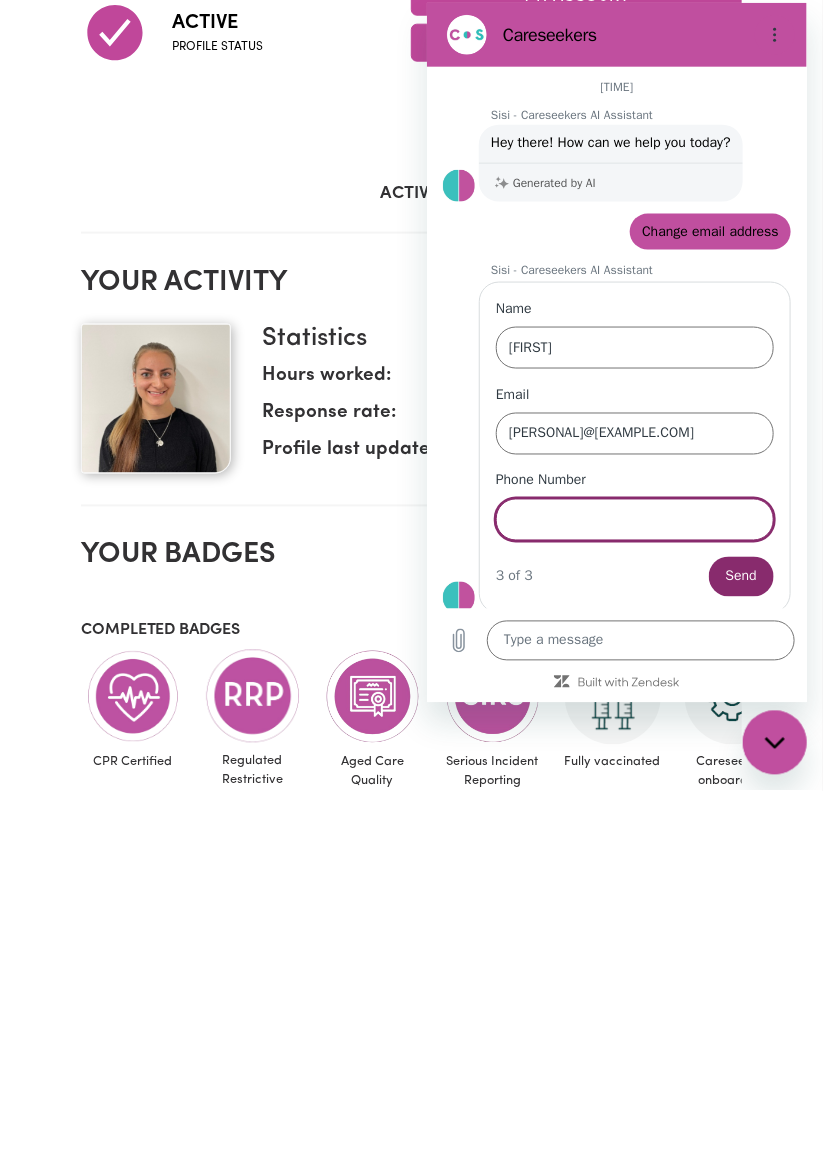 scroll, scrollTop: 21, scrollLeft: 0, axis: vertical 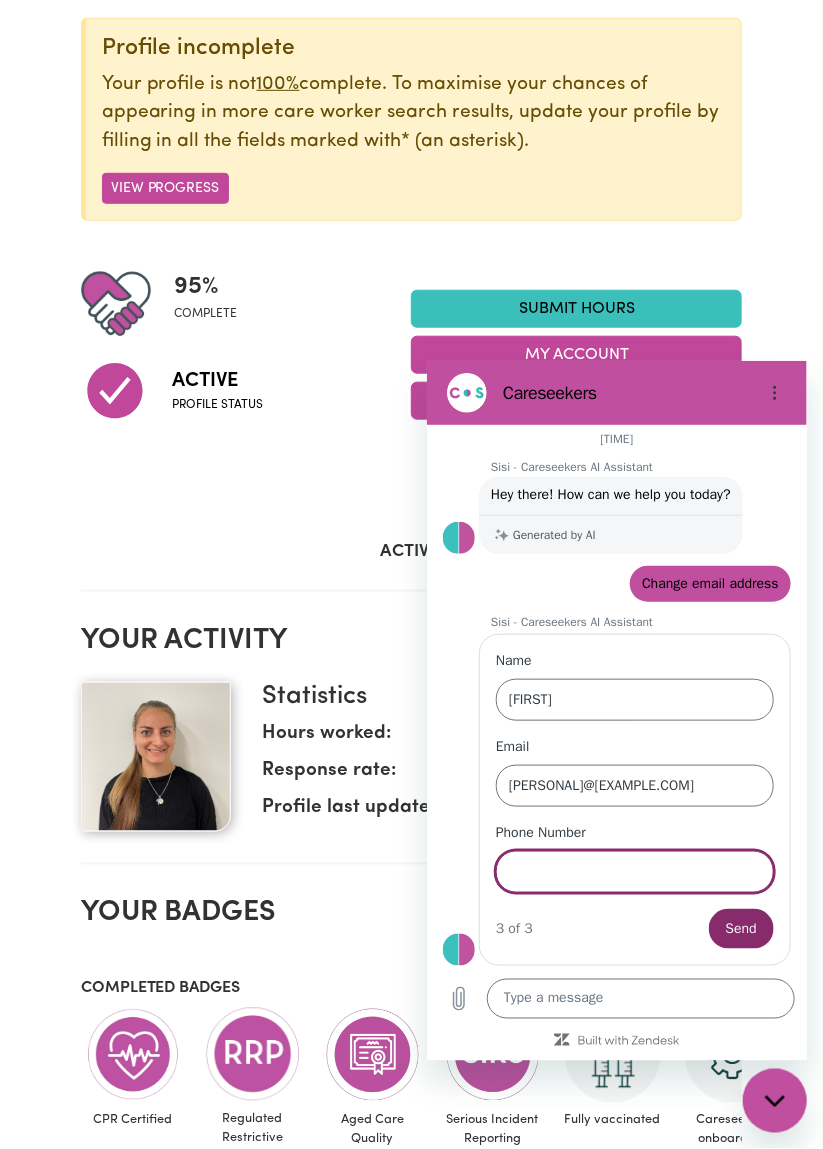click at bounding box center [774, 392] 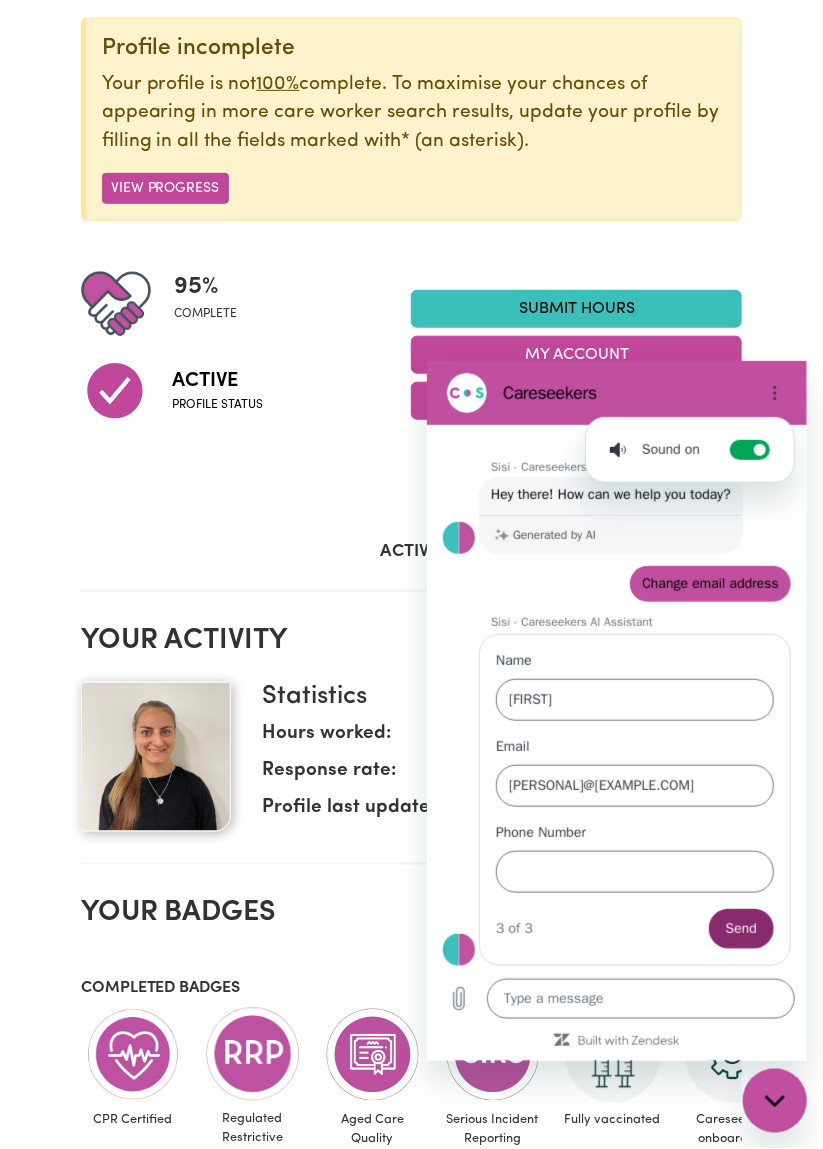 click at bounding box center (774, 392) 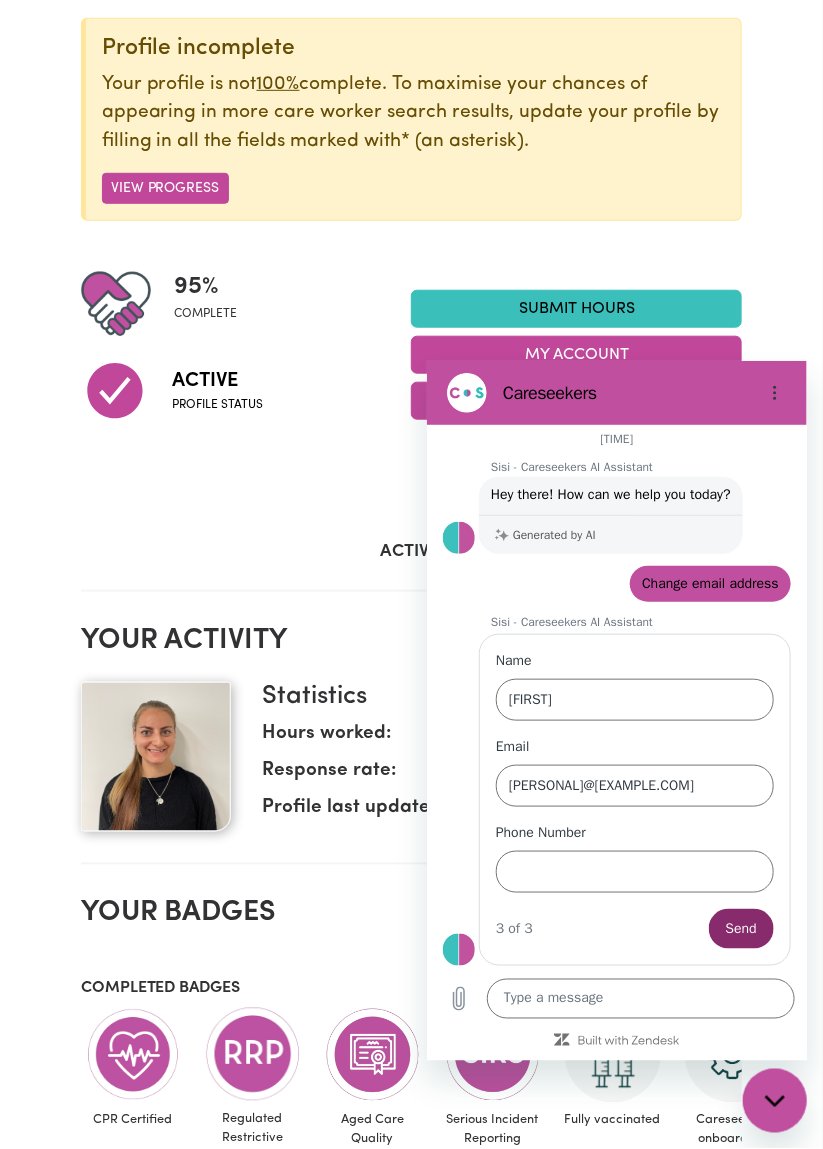 type on "x" 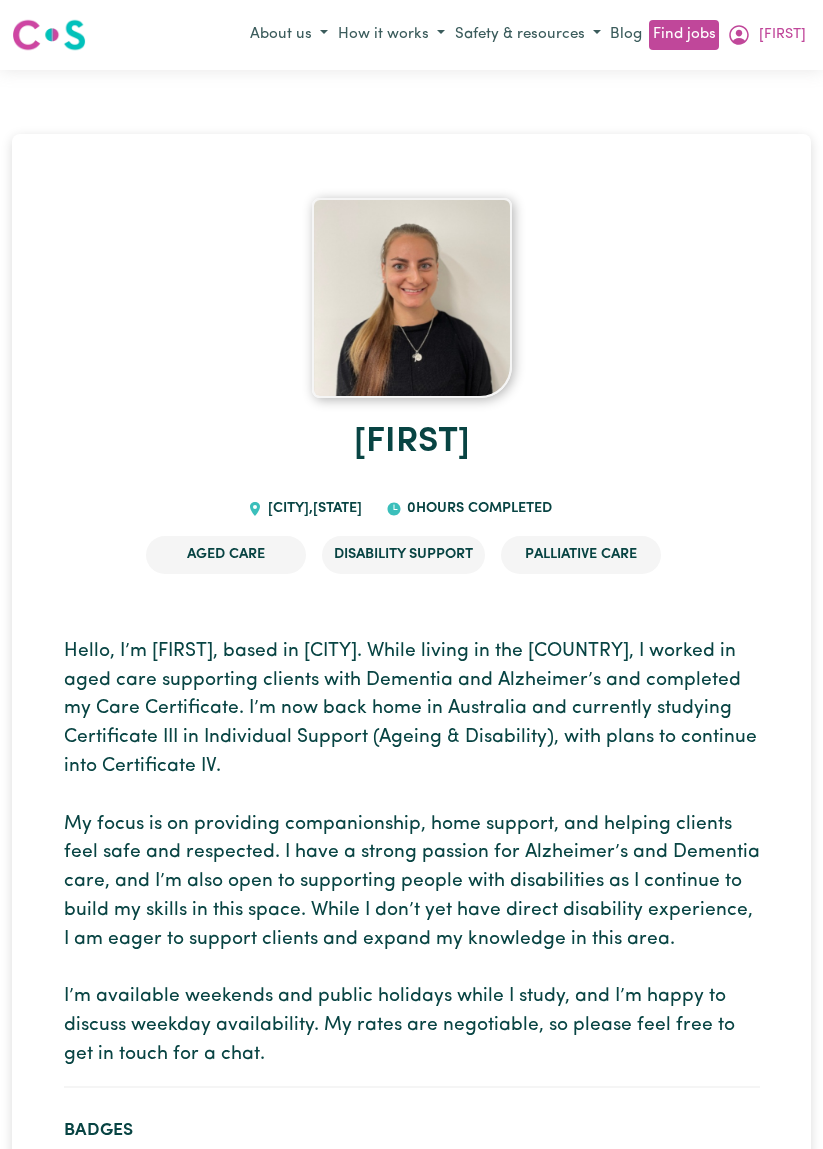 scroll, scrollTop: 0, scrollLeft: 0, axis: both 